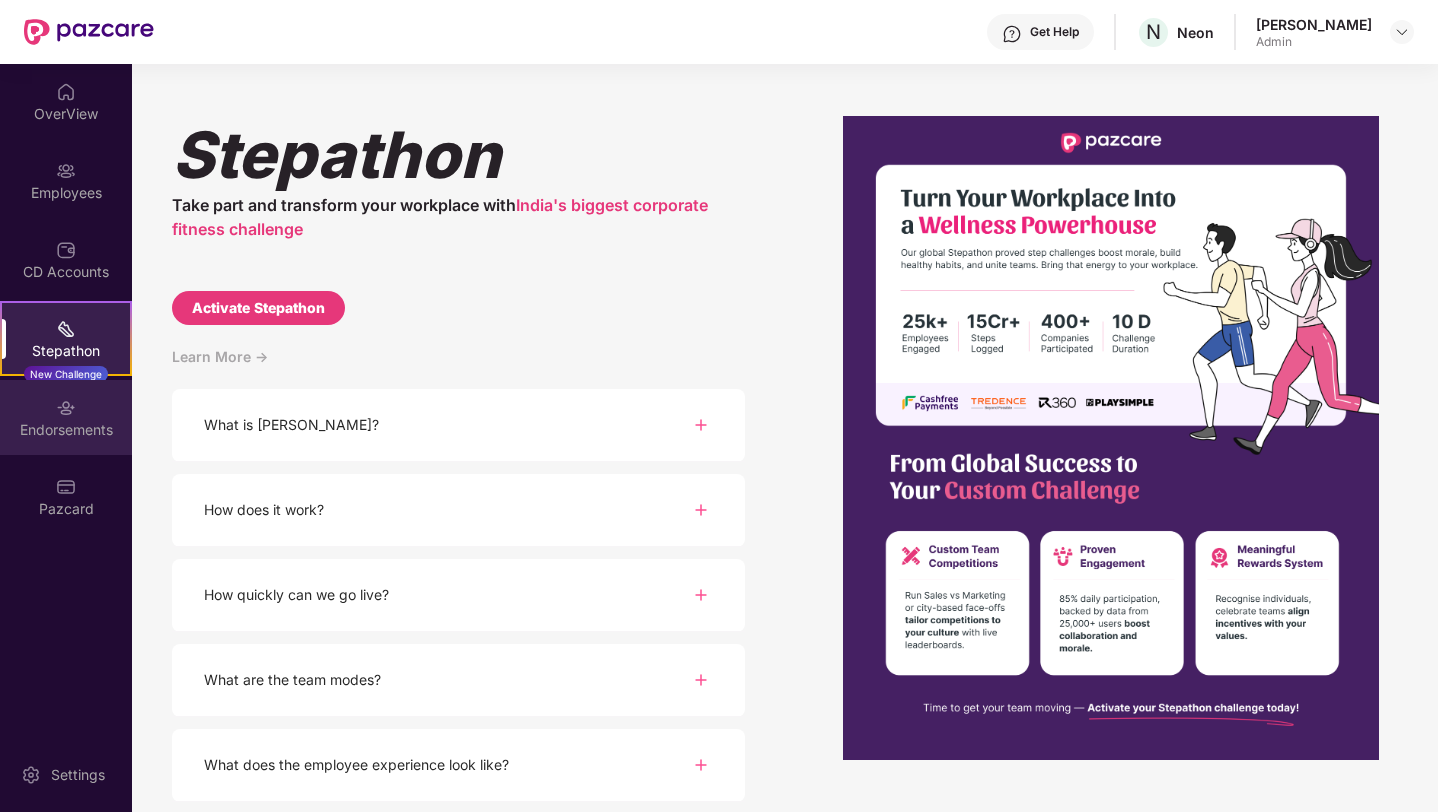 scroll, scrollTop: 0, scrollLeft: 0, axis: both 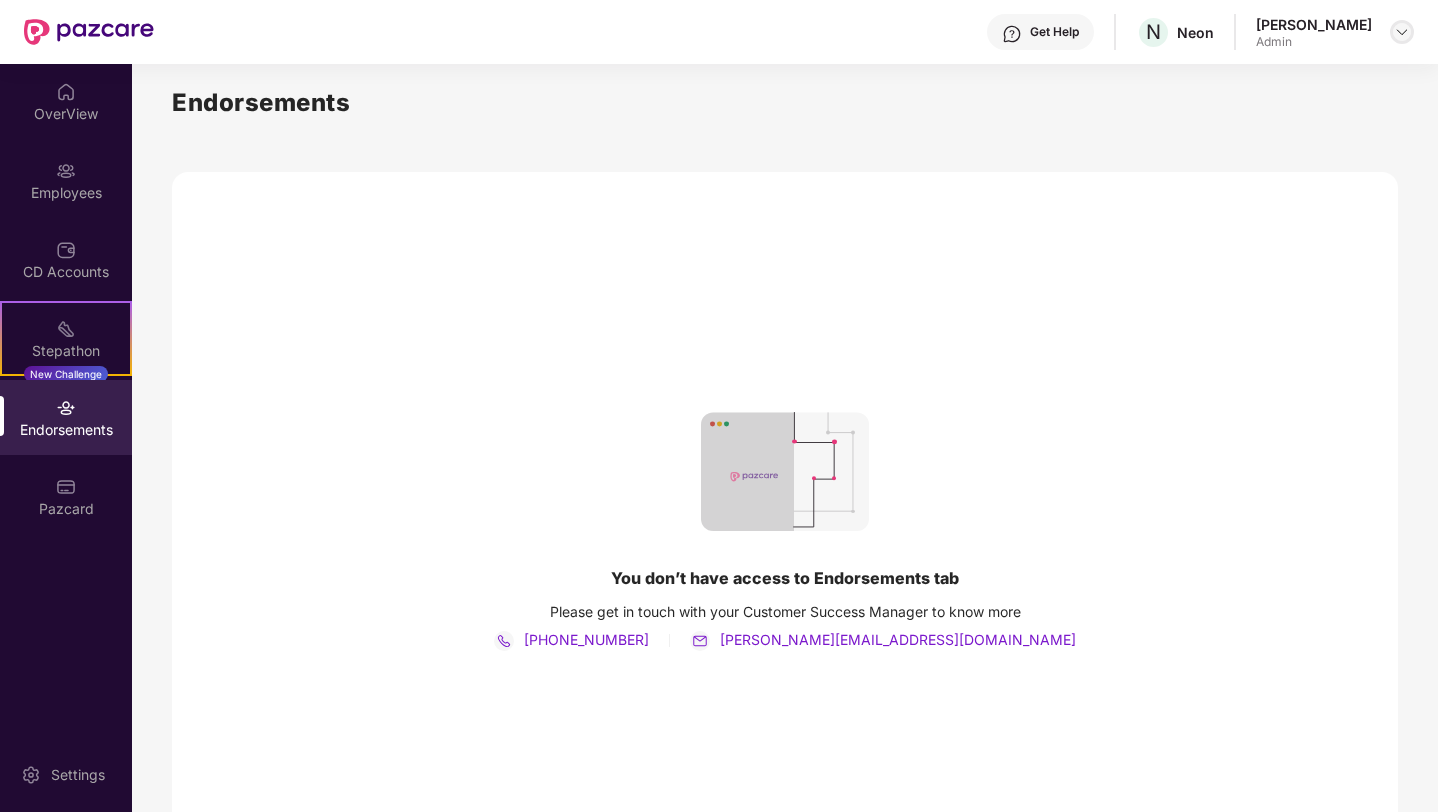 click at bounding box center (1402, 32) 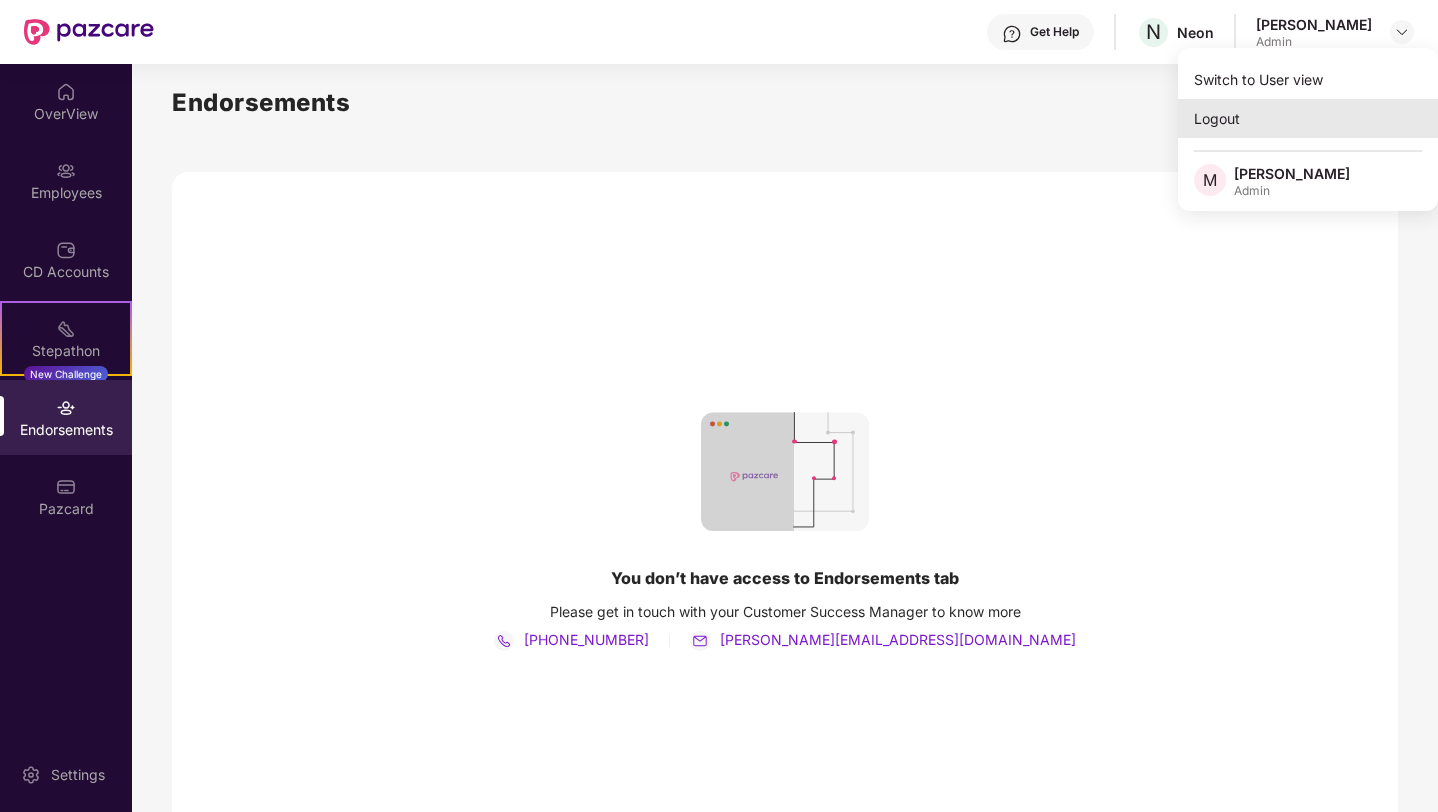 click on "Logout" at bounding box center [1308, 118] 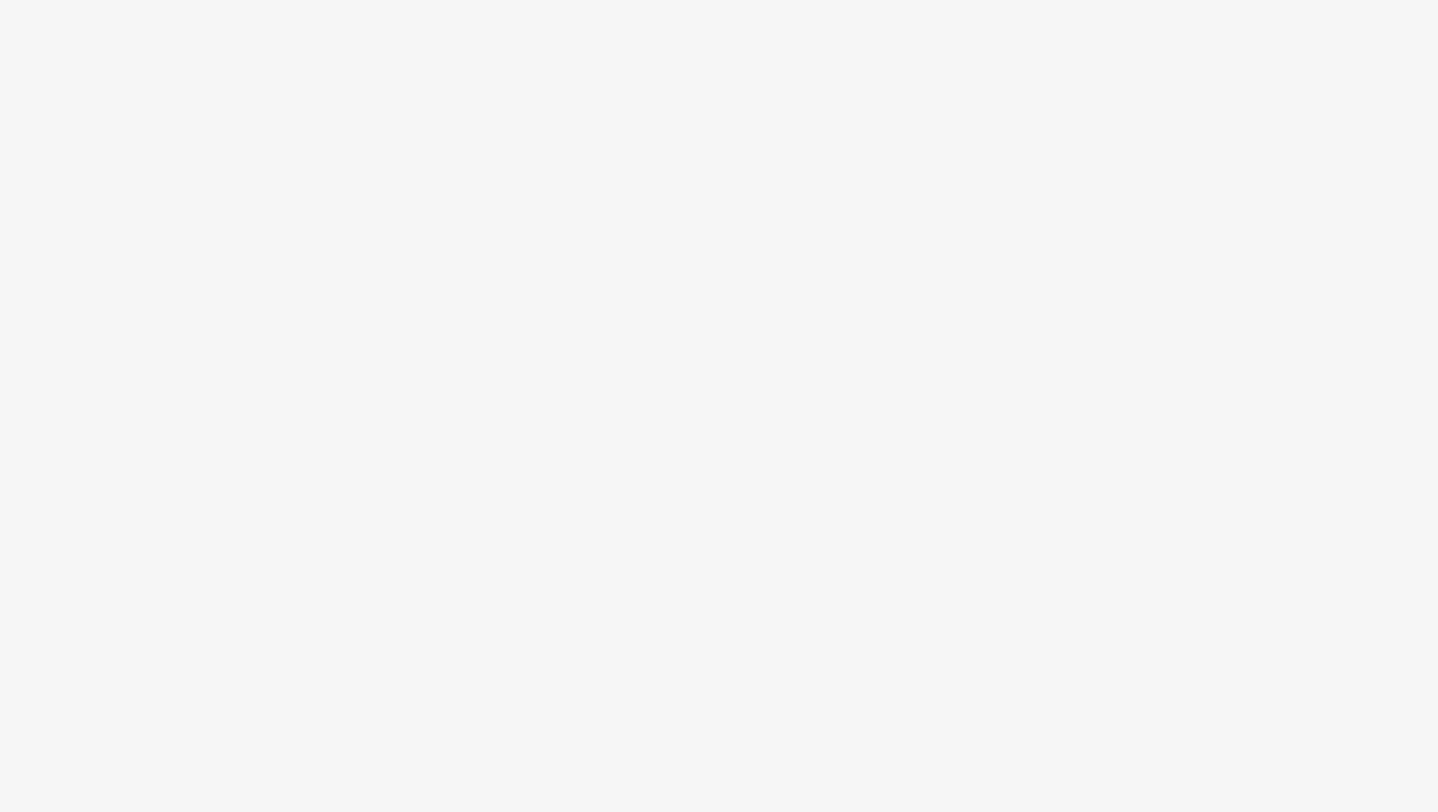 scroll, scrollTop: 0, scrollLeft: 0, axis: both 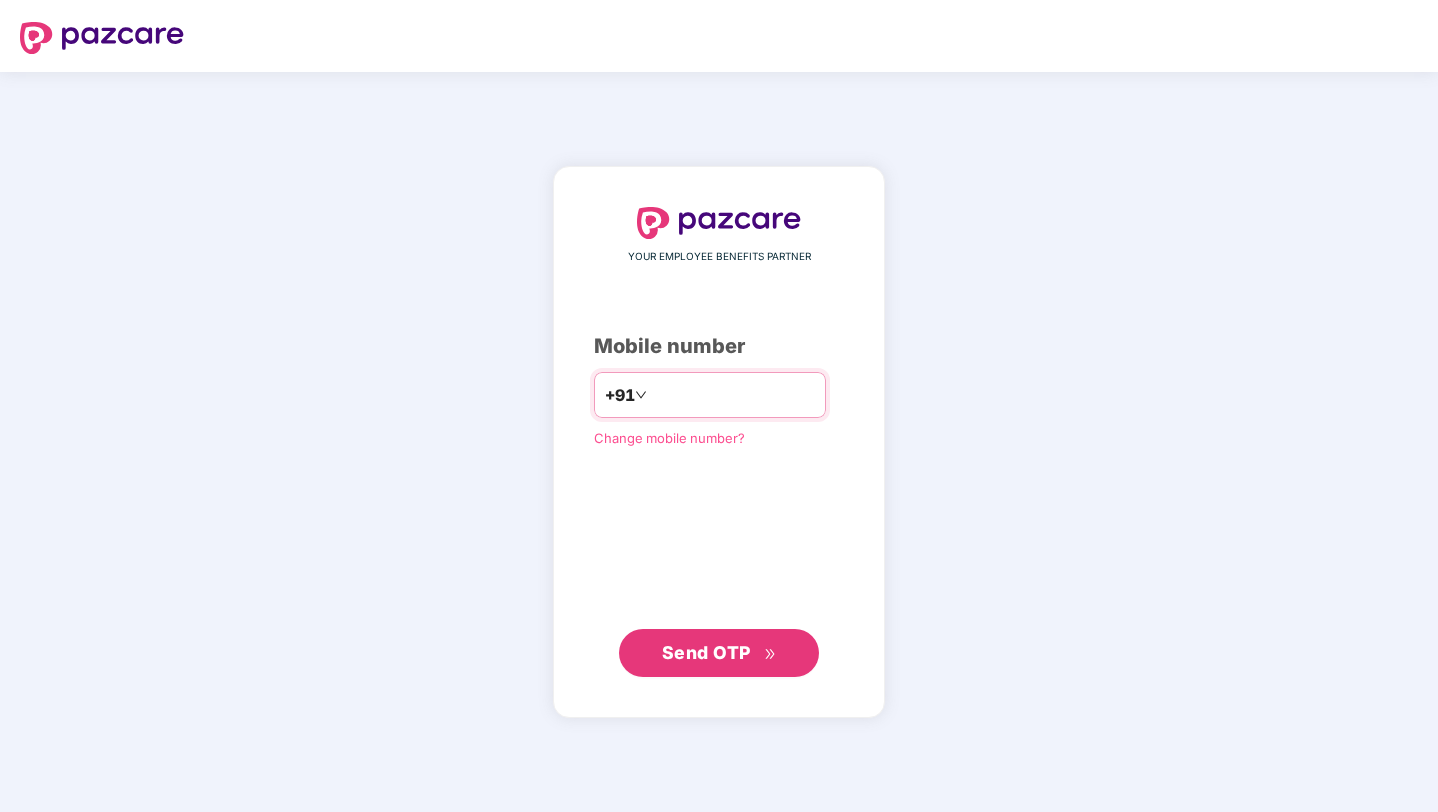 type on "**********" 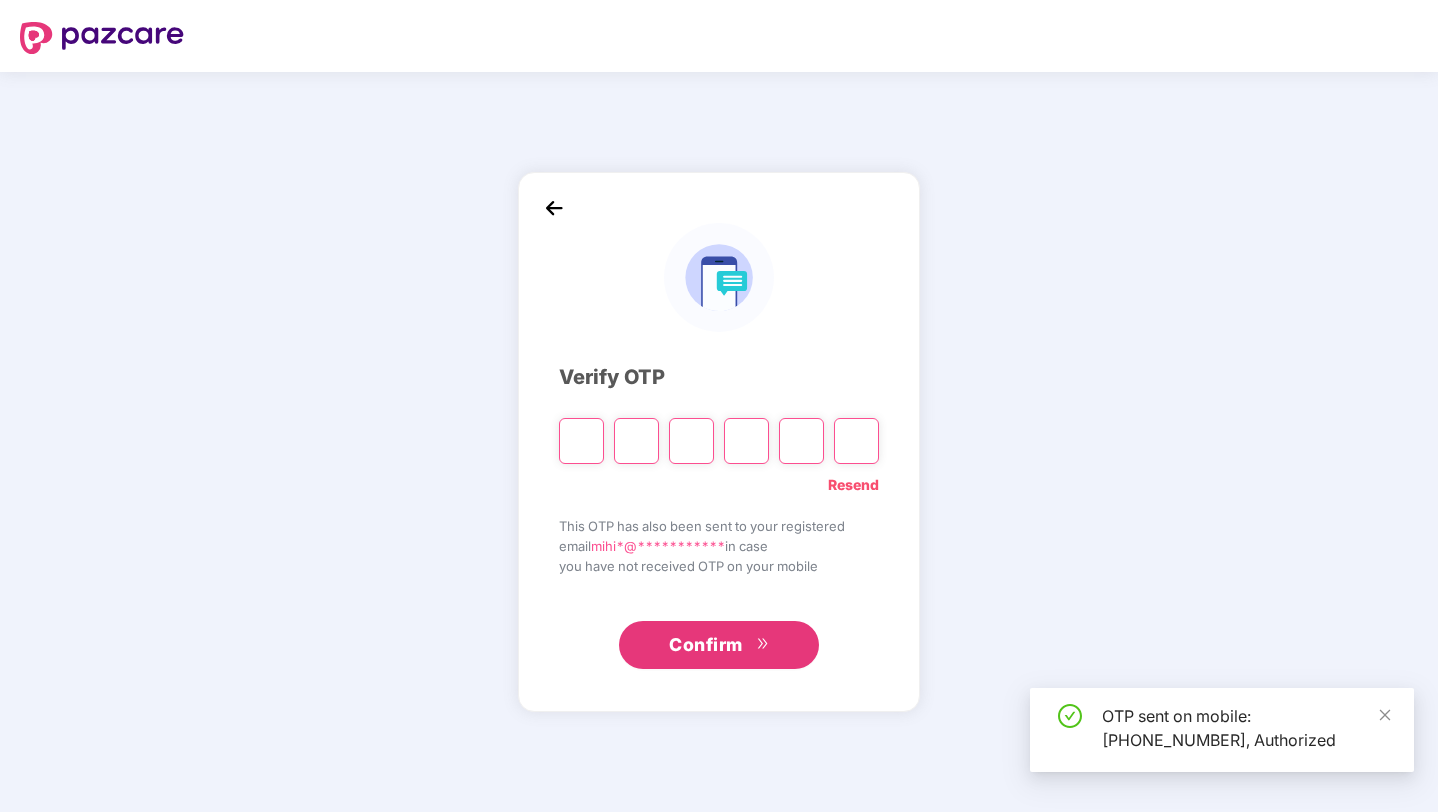 type on "*" 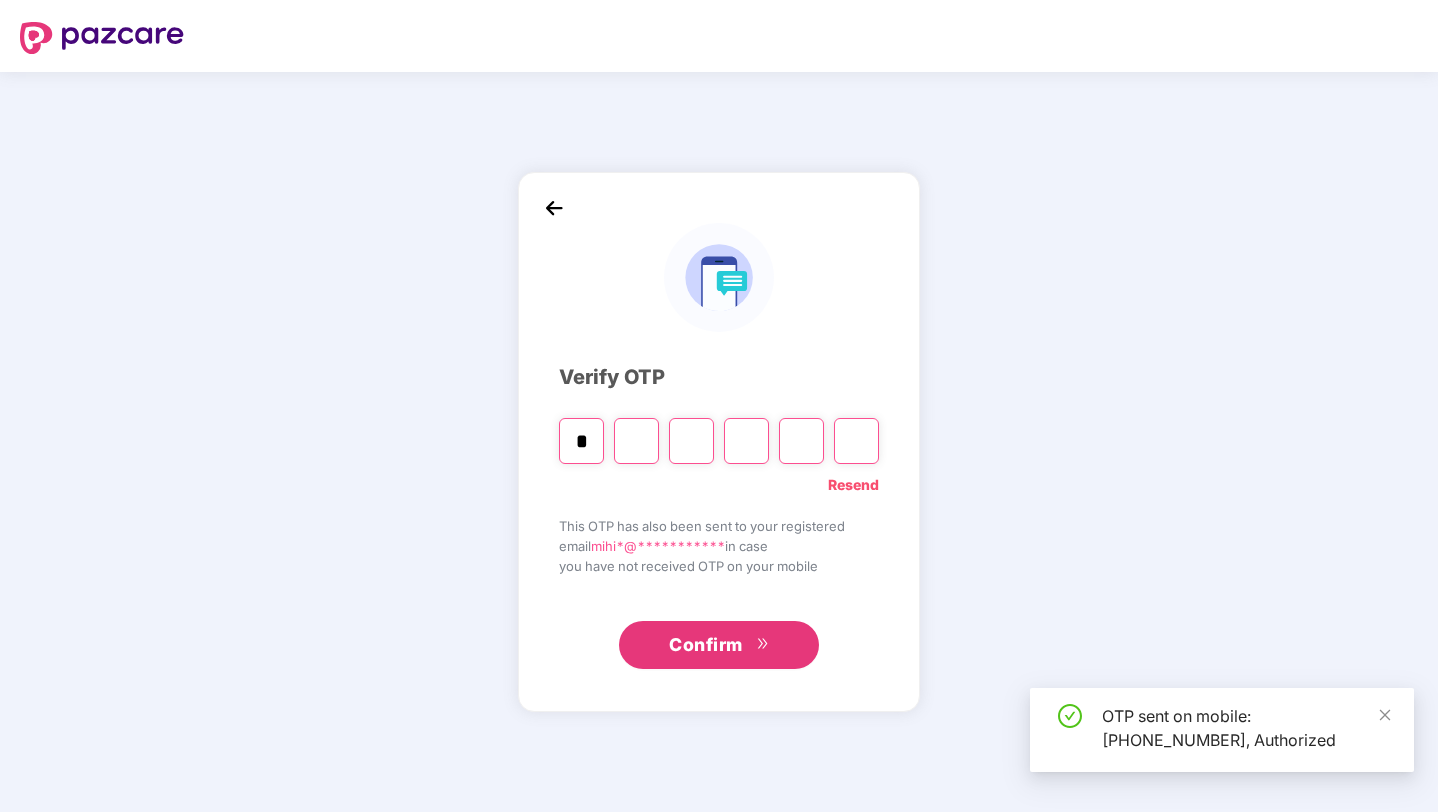 type on "*" 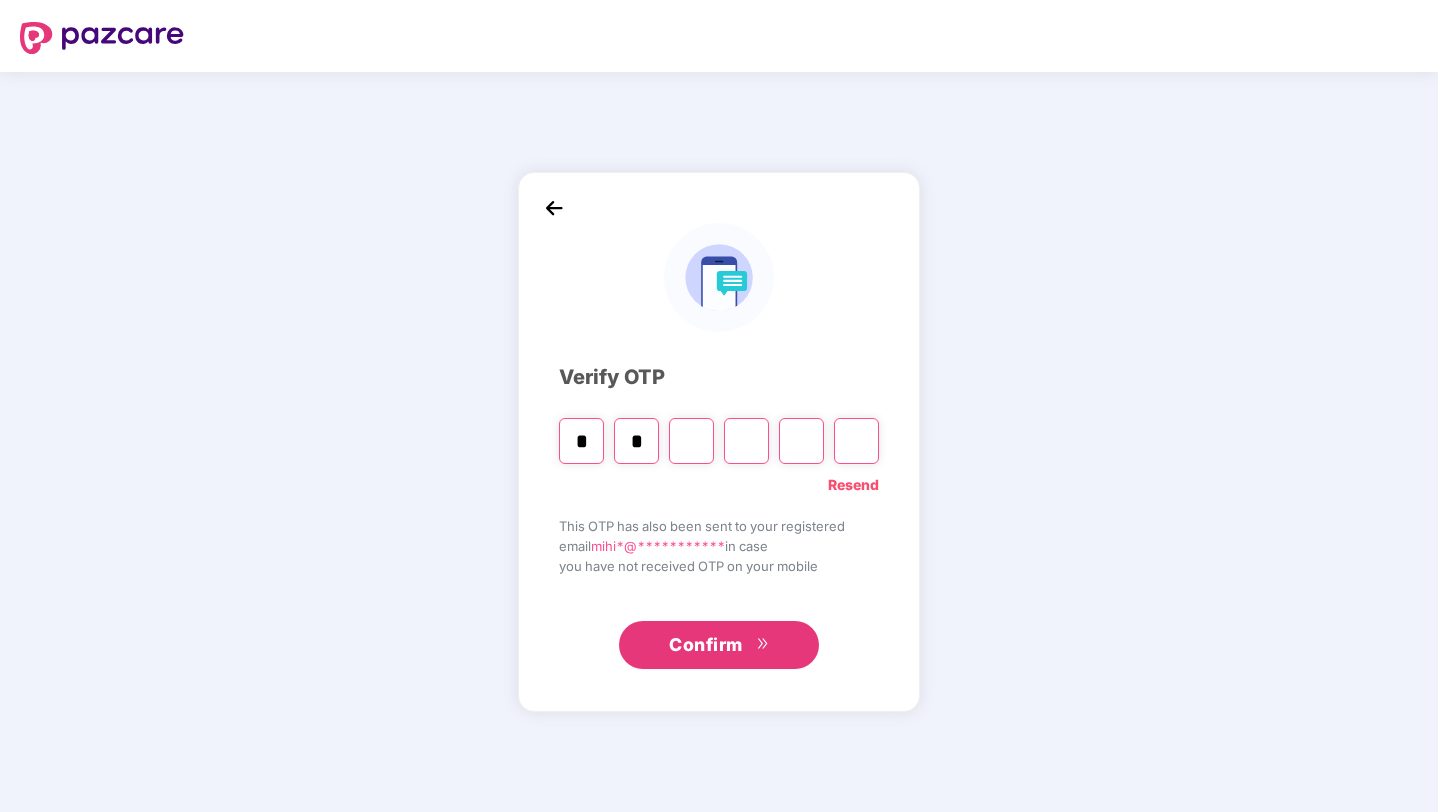type on "*" 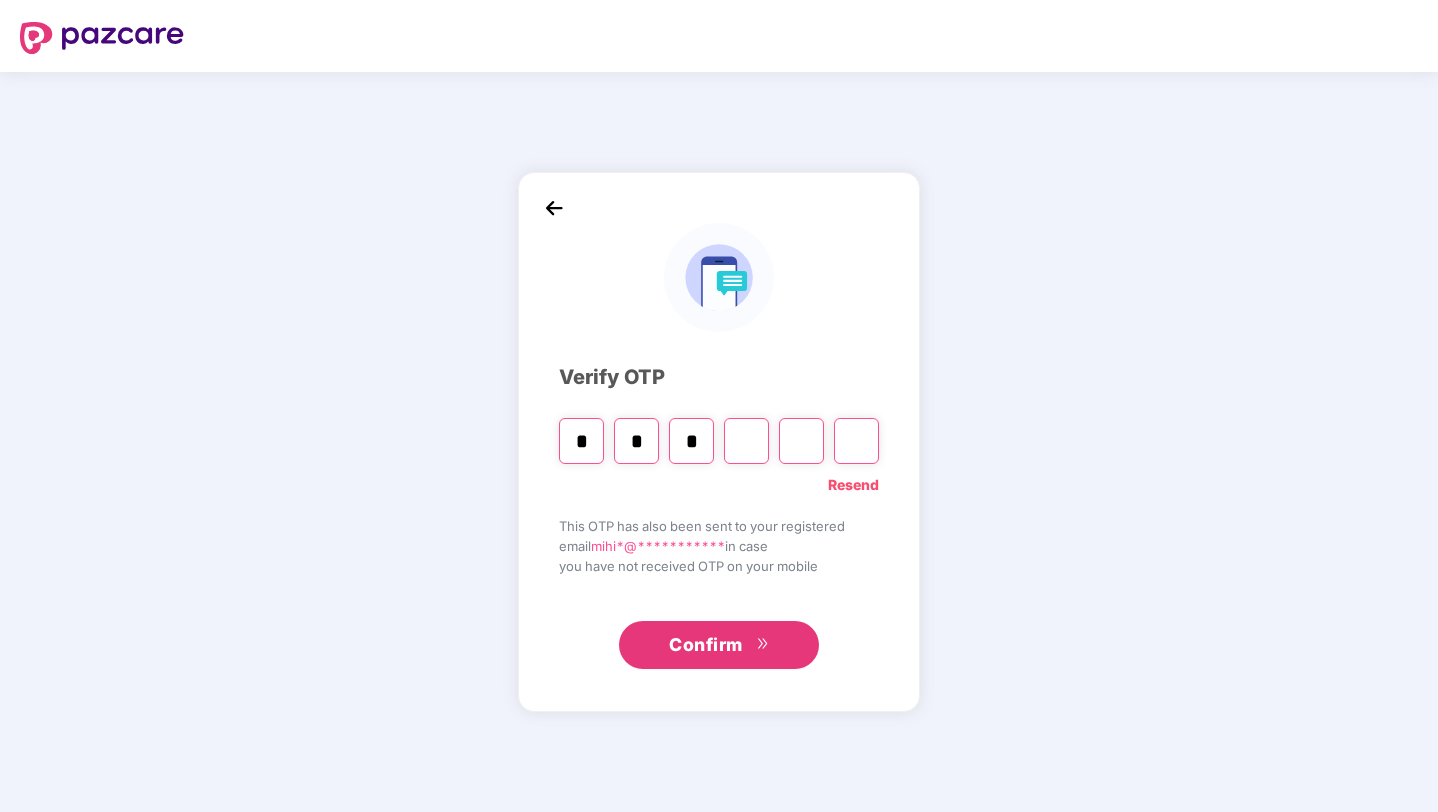 type on "*" 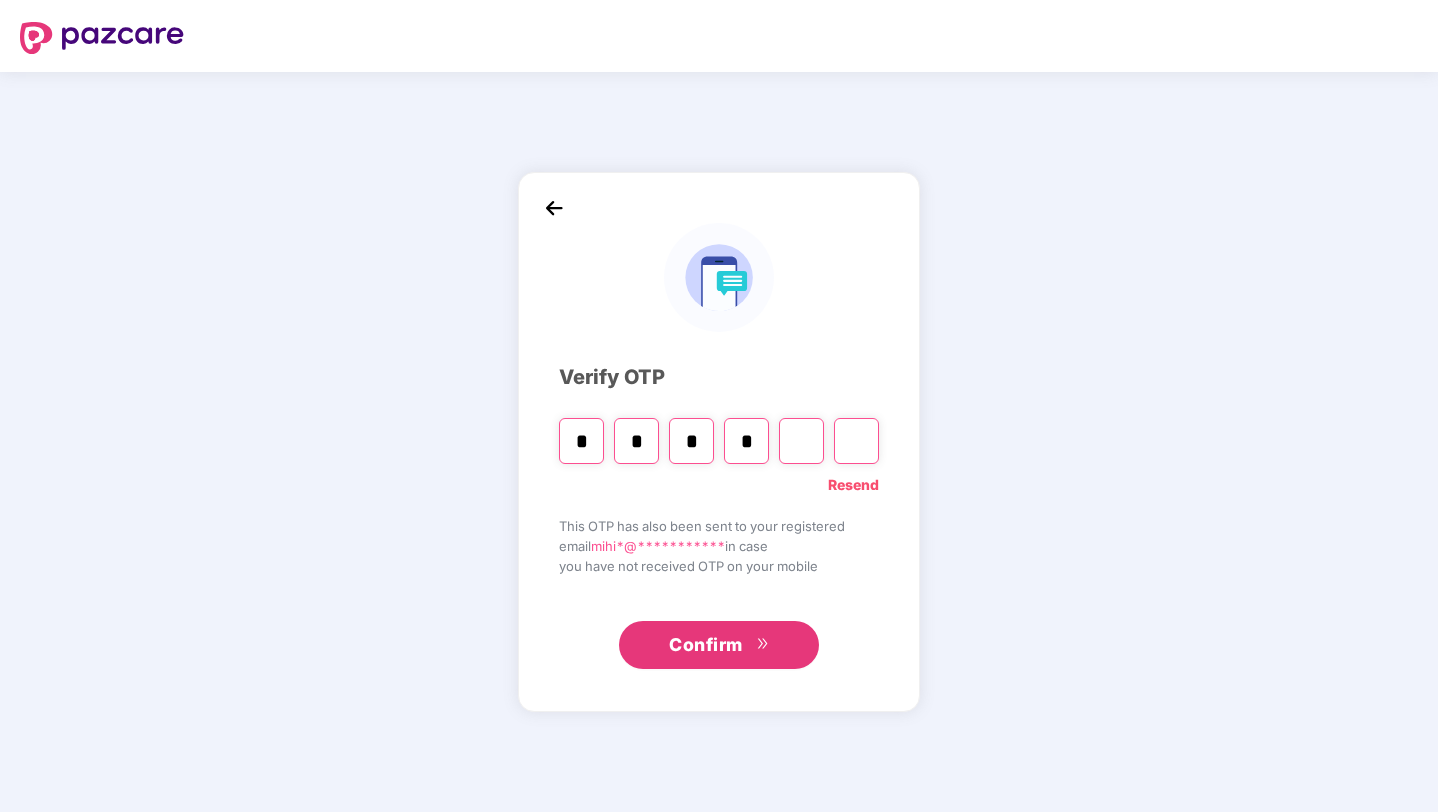 type on "*" 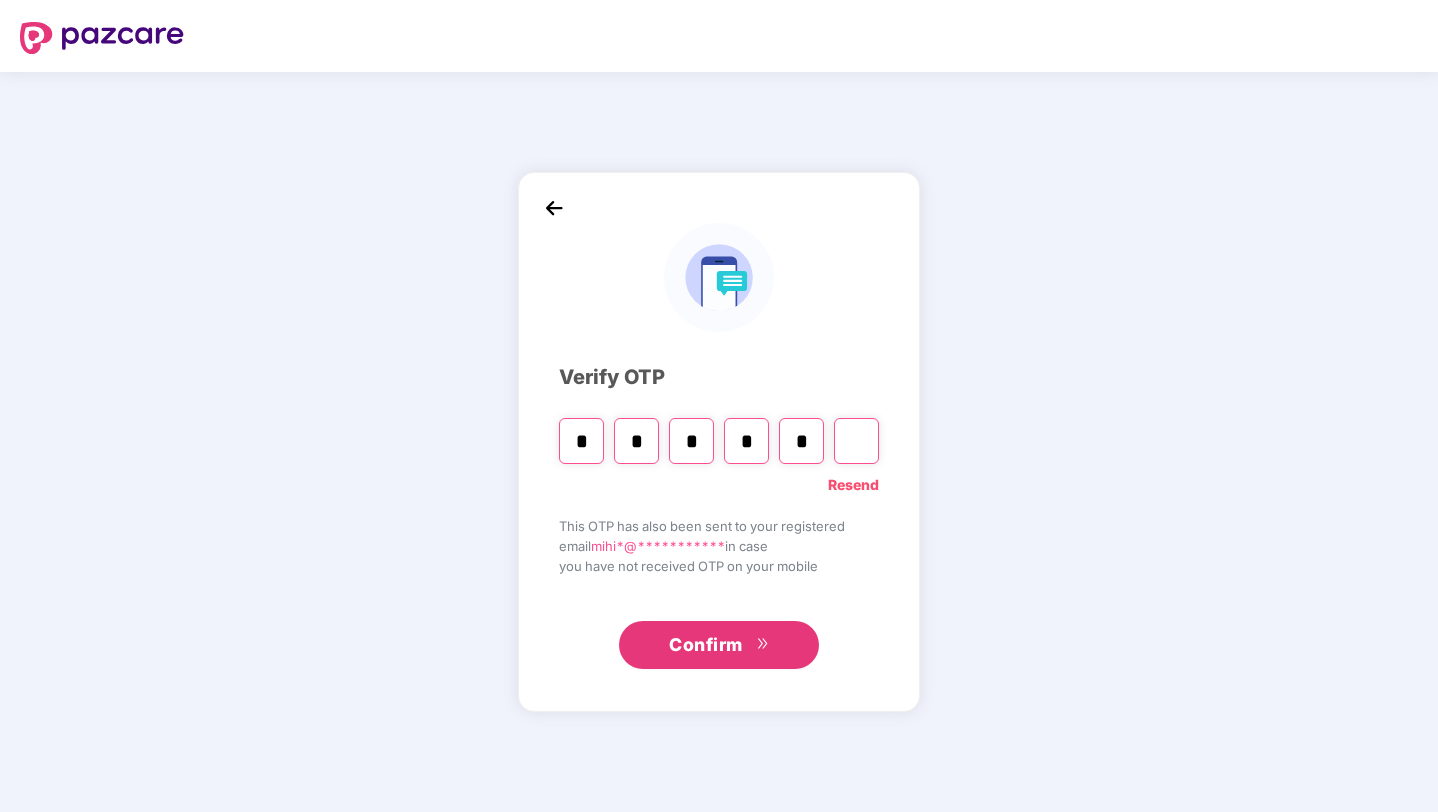 type on "*" 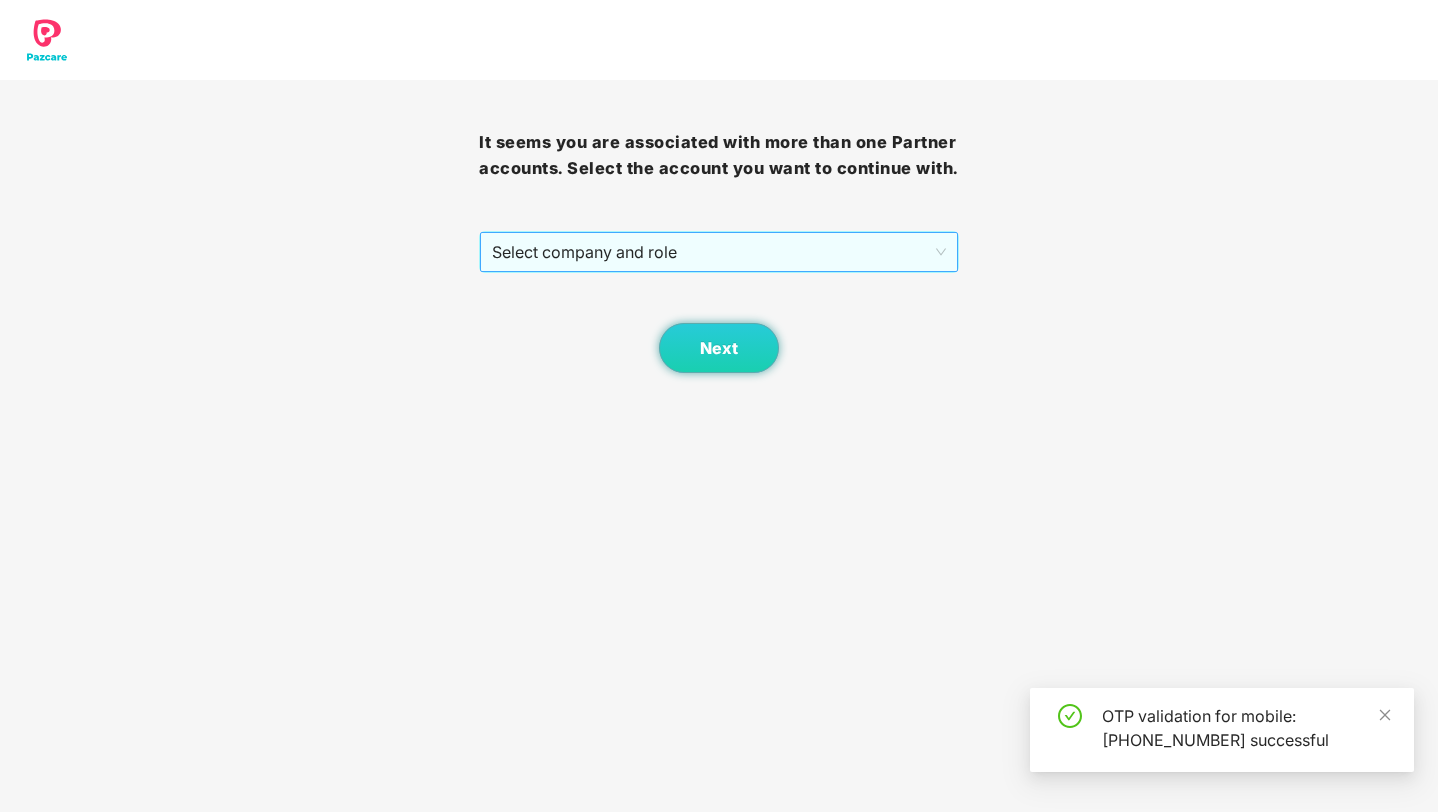 click on "Select company and role" at bounding box center [718, 252] 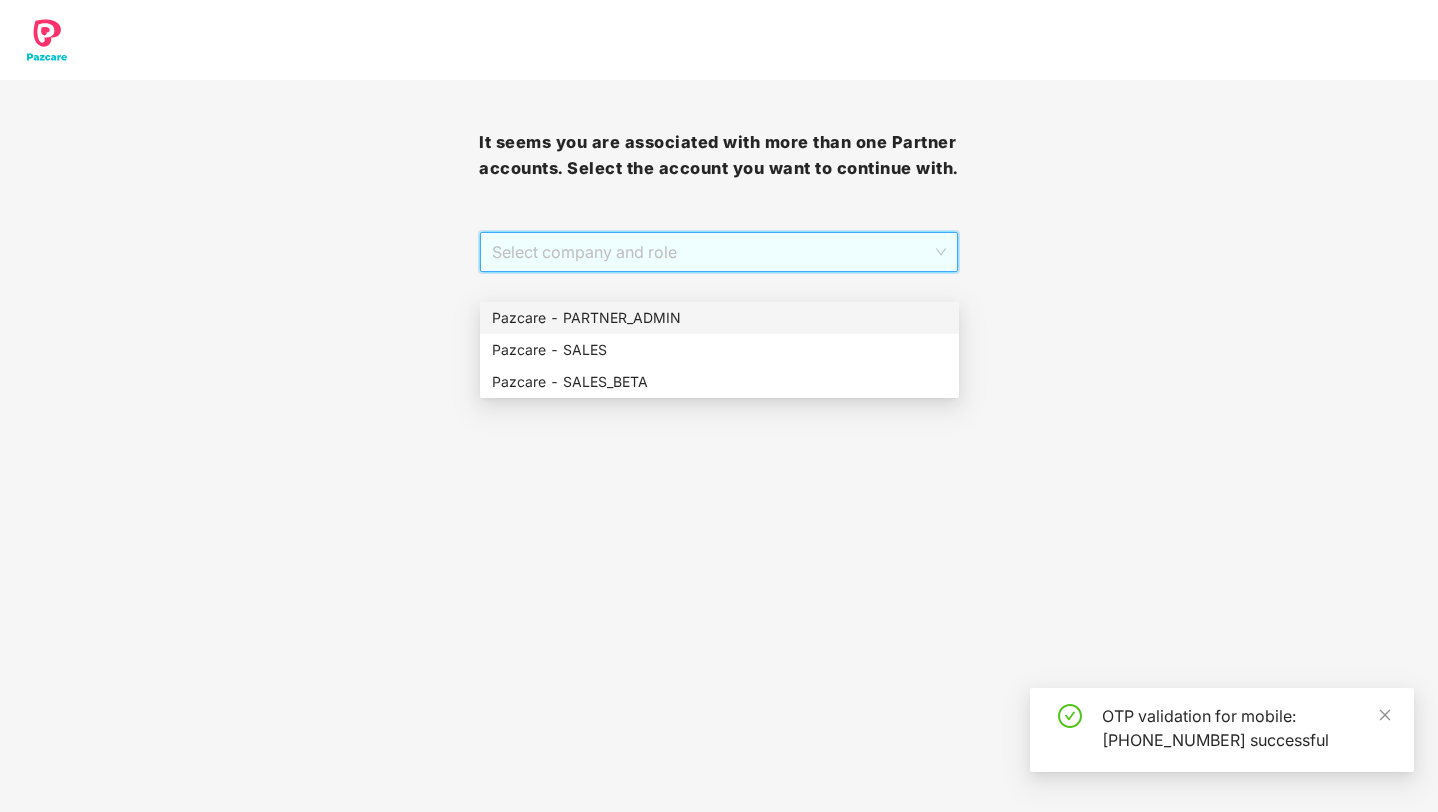 click on "Pazcare - PARTNER_ADMIN" at bounding box center [719, 318] 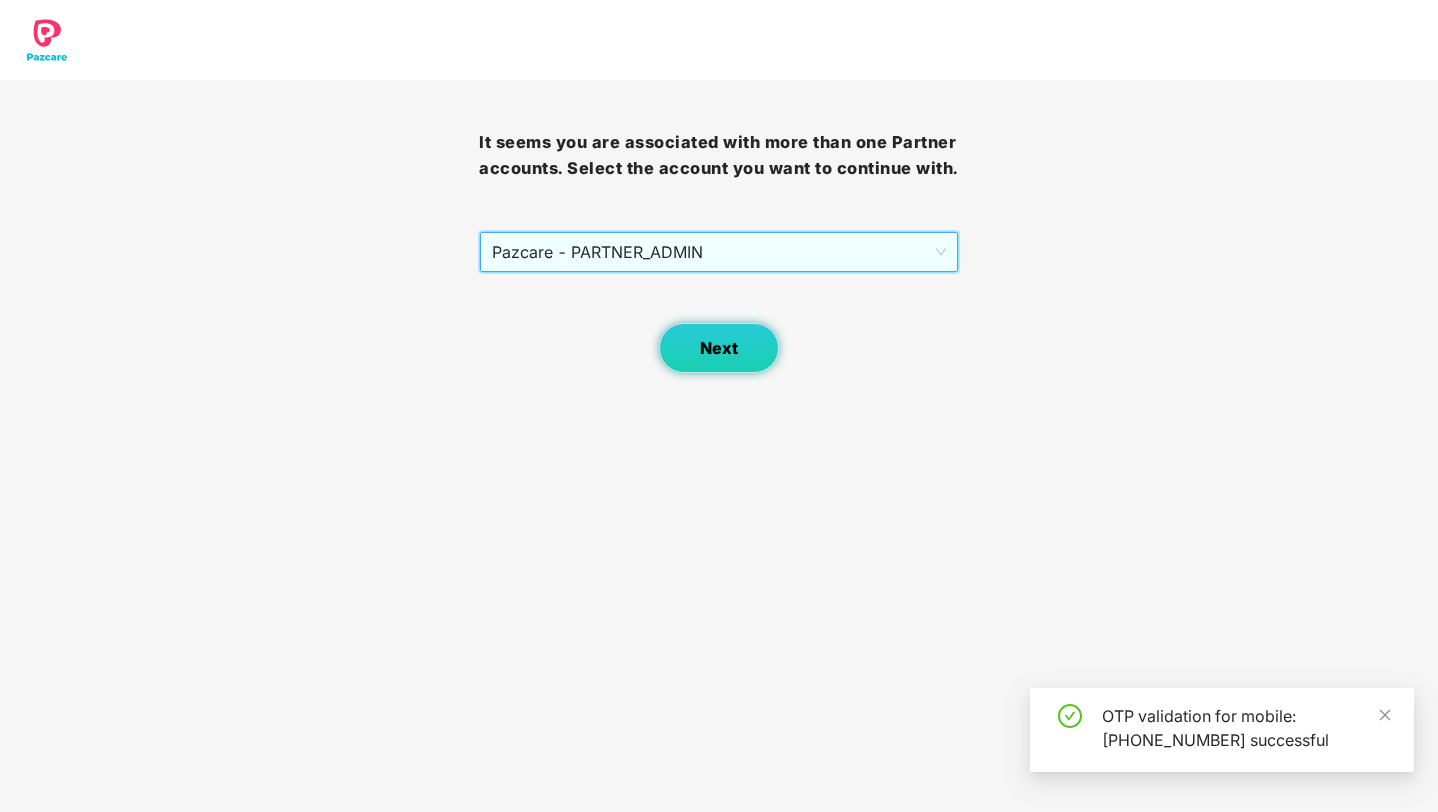 click on "Next" at bounding box center [719, 348] 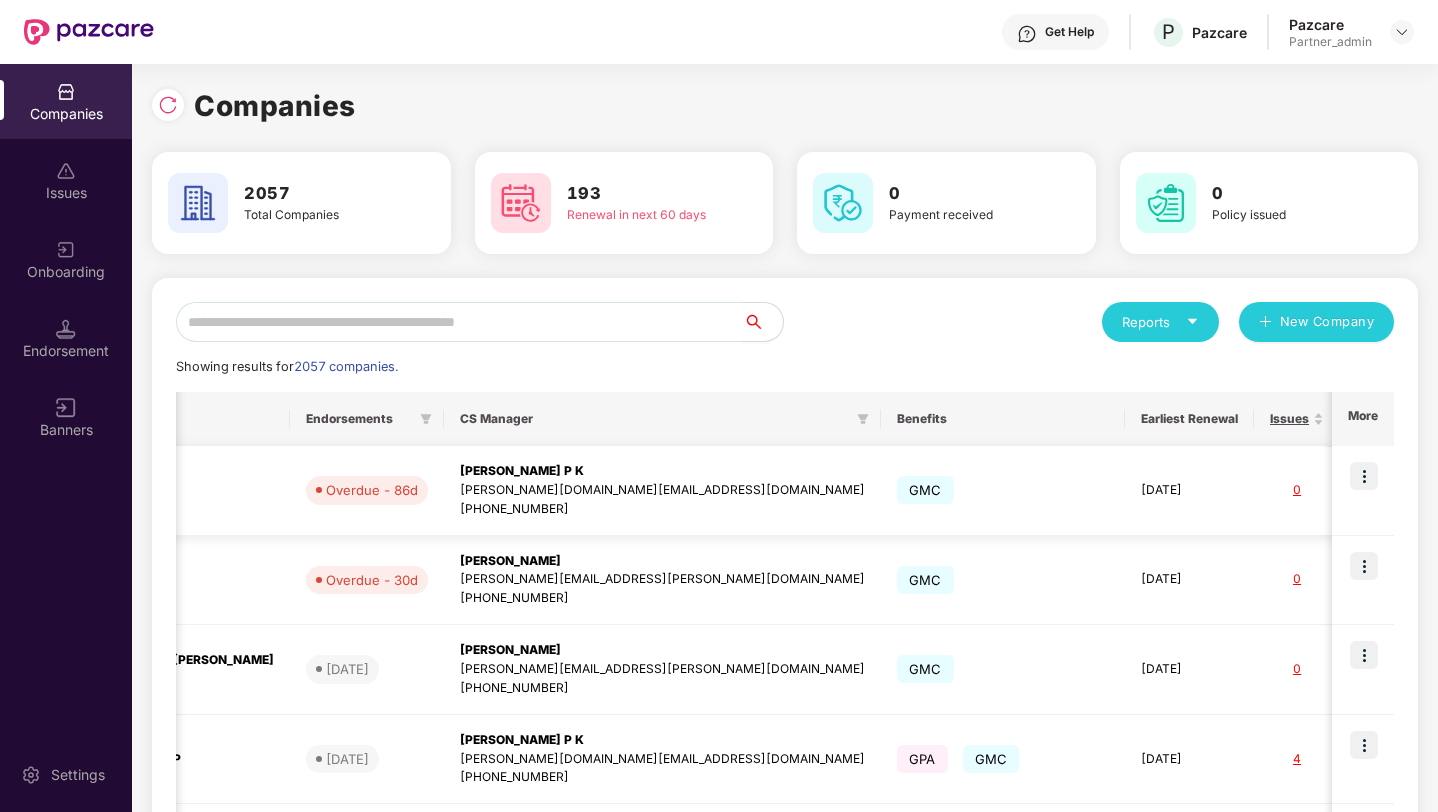 scroll, scrollTop: 0, scrollLeft: 952, axis: horizontal 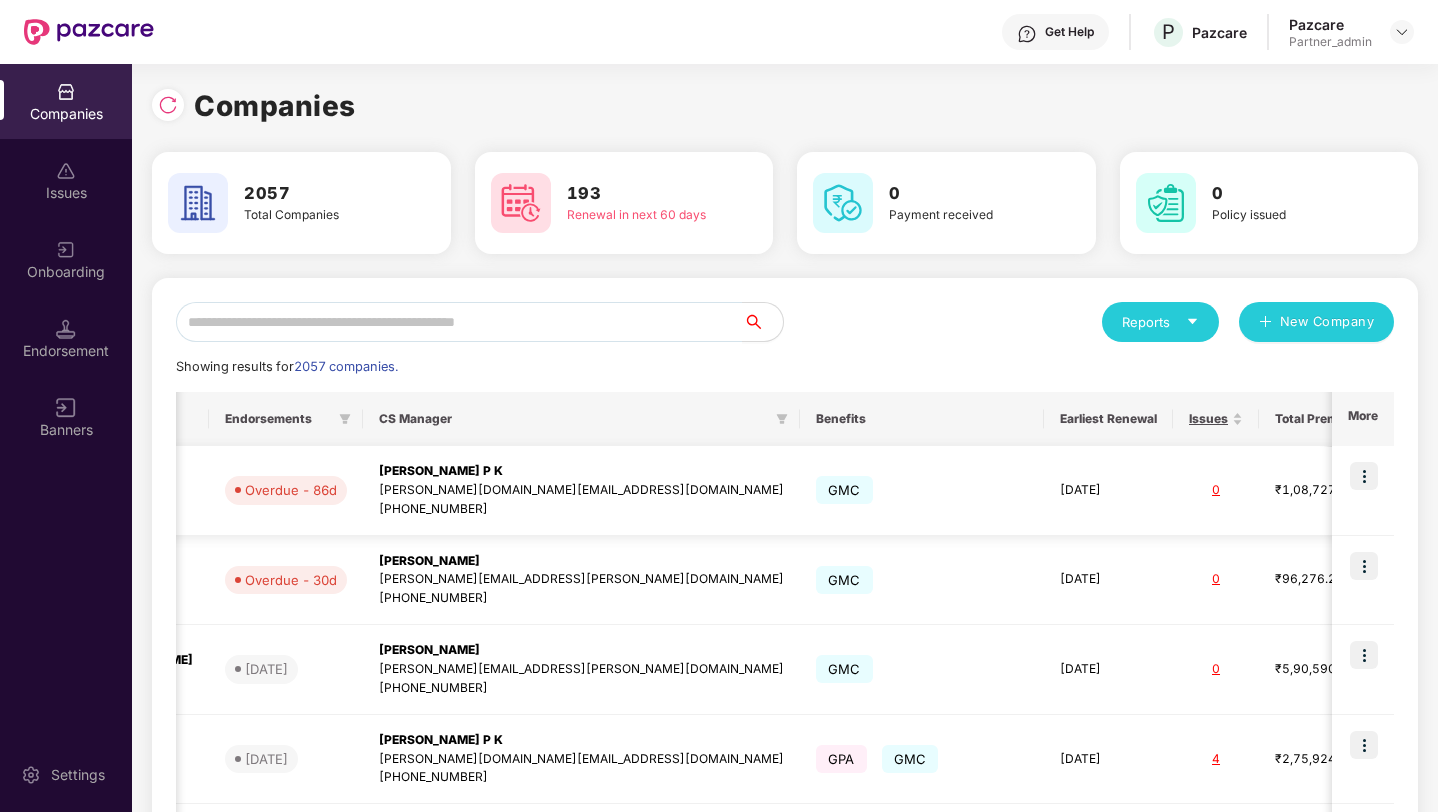 click at bounding box center (1364, 476) 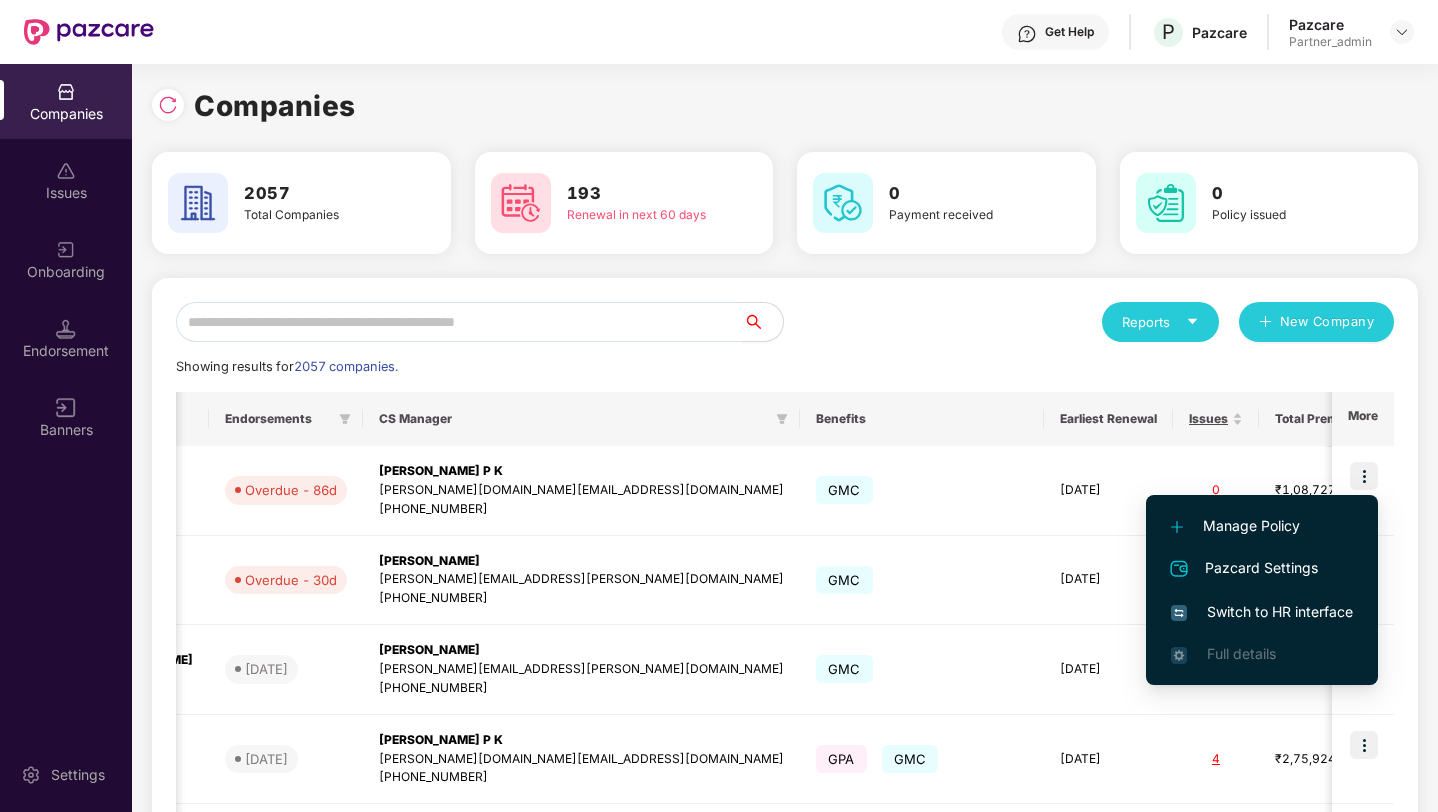 click on "Showing results for  2057 companies." 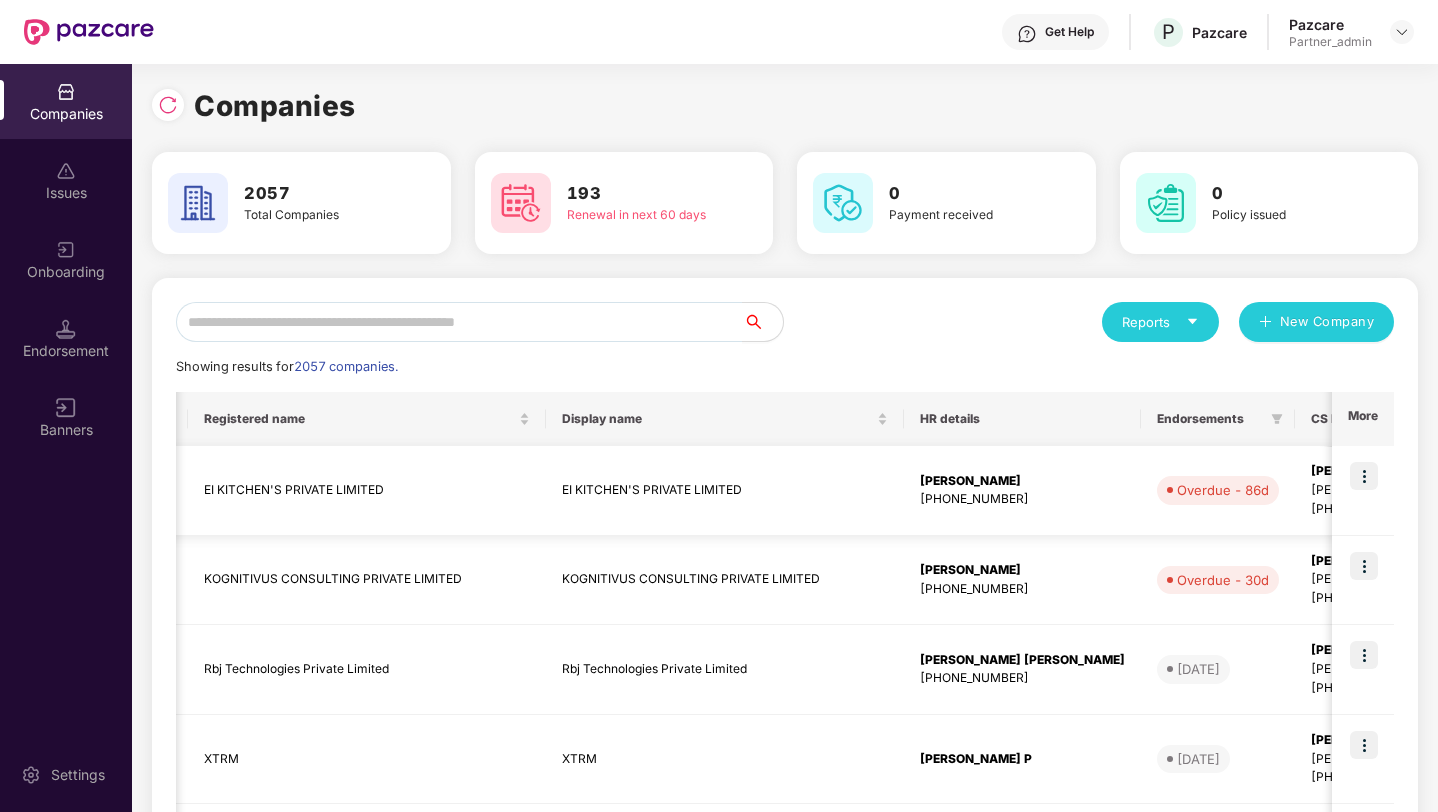 scroll, scrollTop: 0, scrollLeft: 0, axis: both 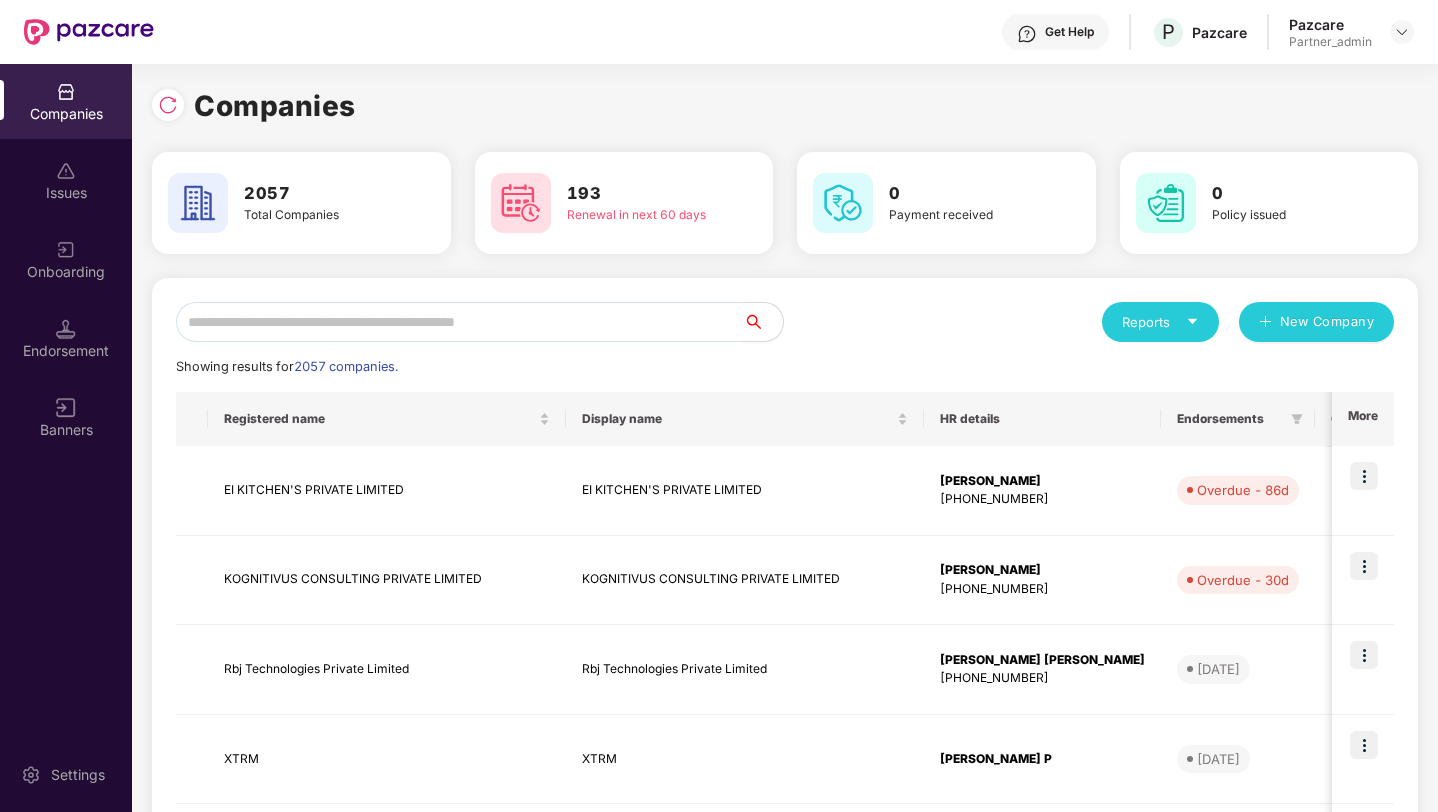 click at bounding box center (459, 322) 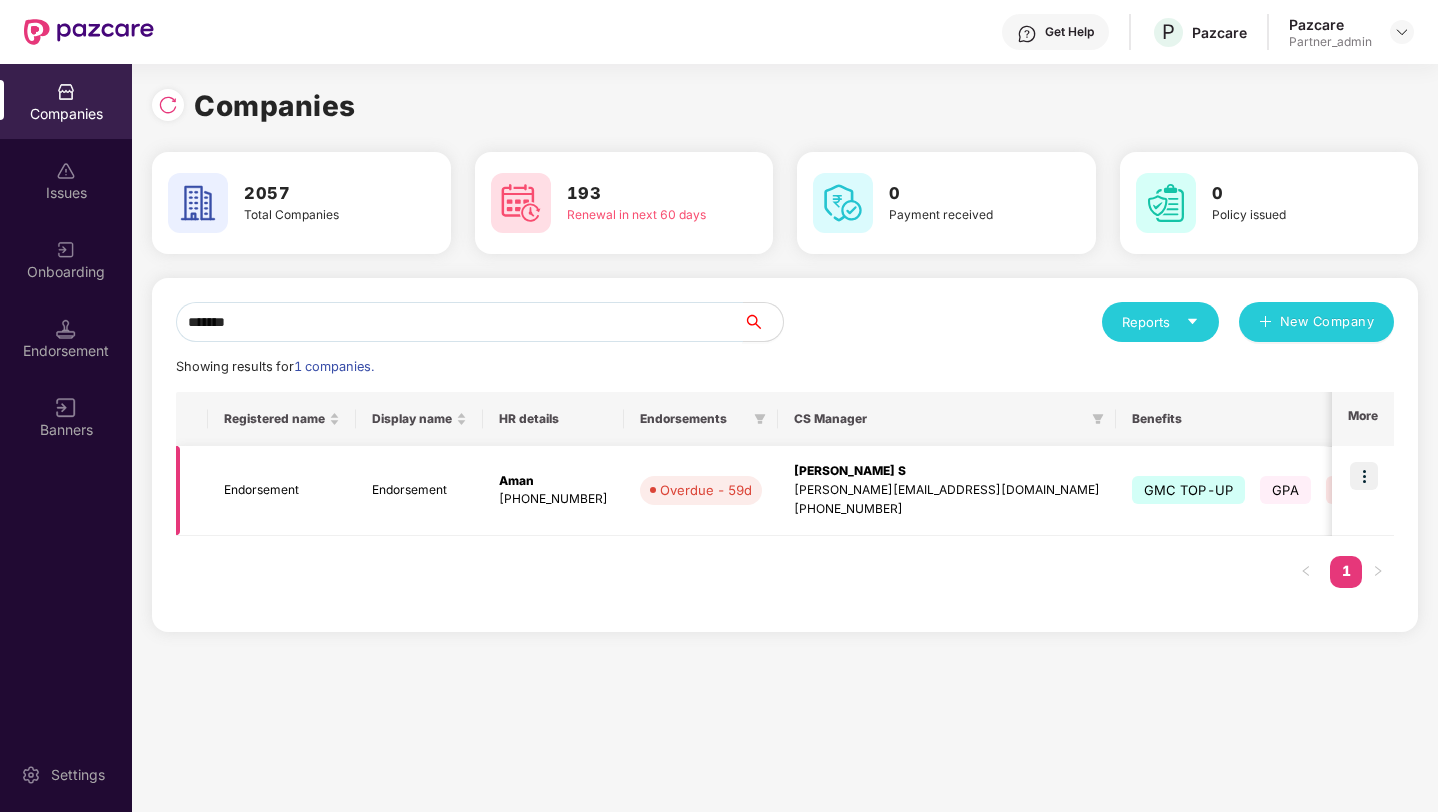 type on "*******" 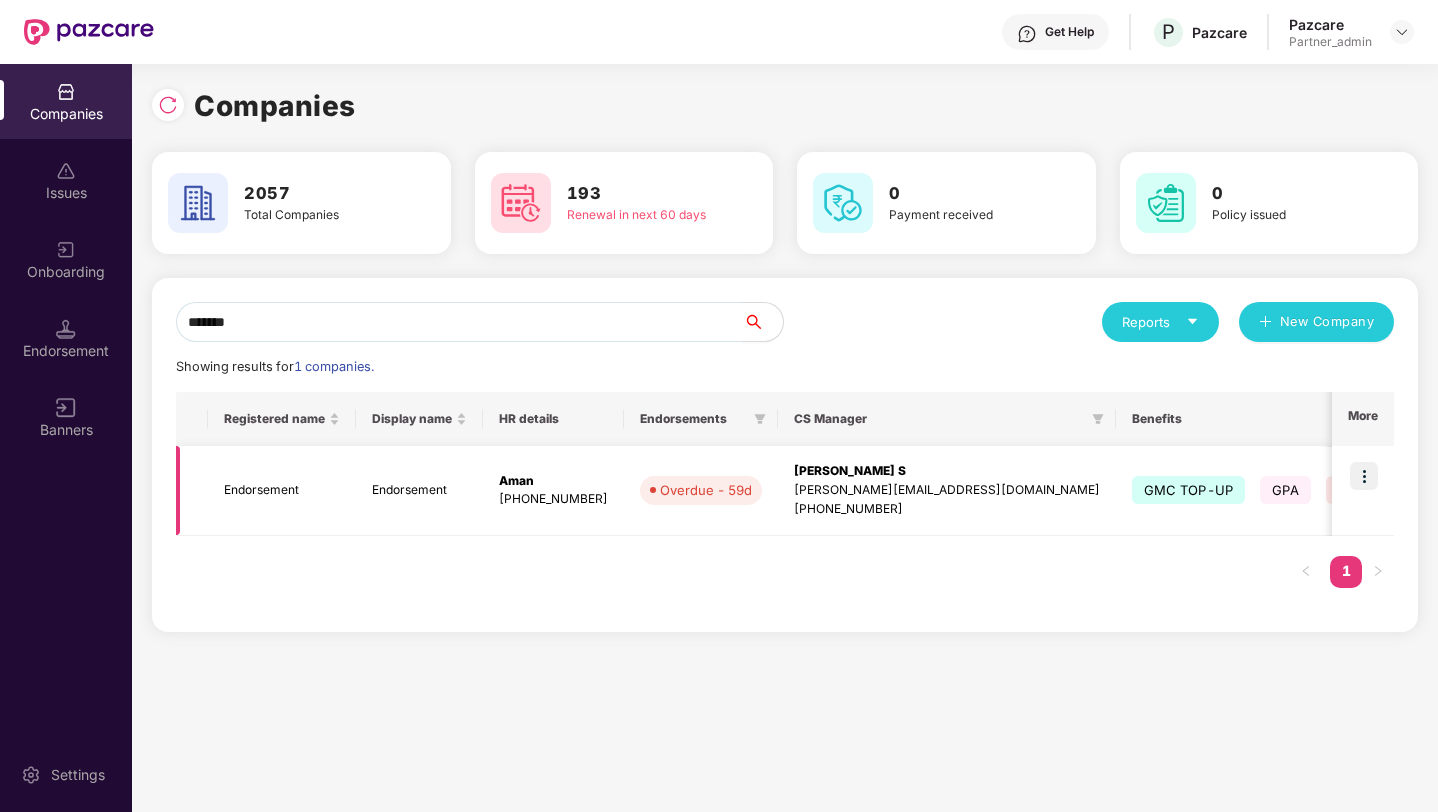 click at bounding box center [1364, 476] 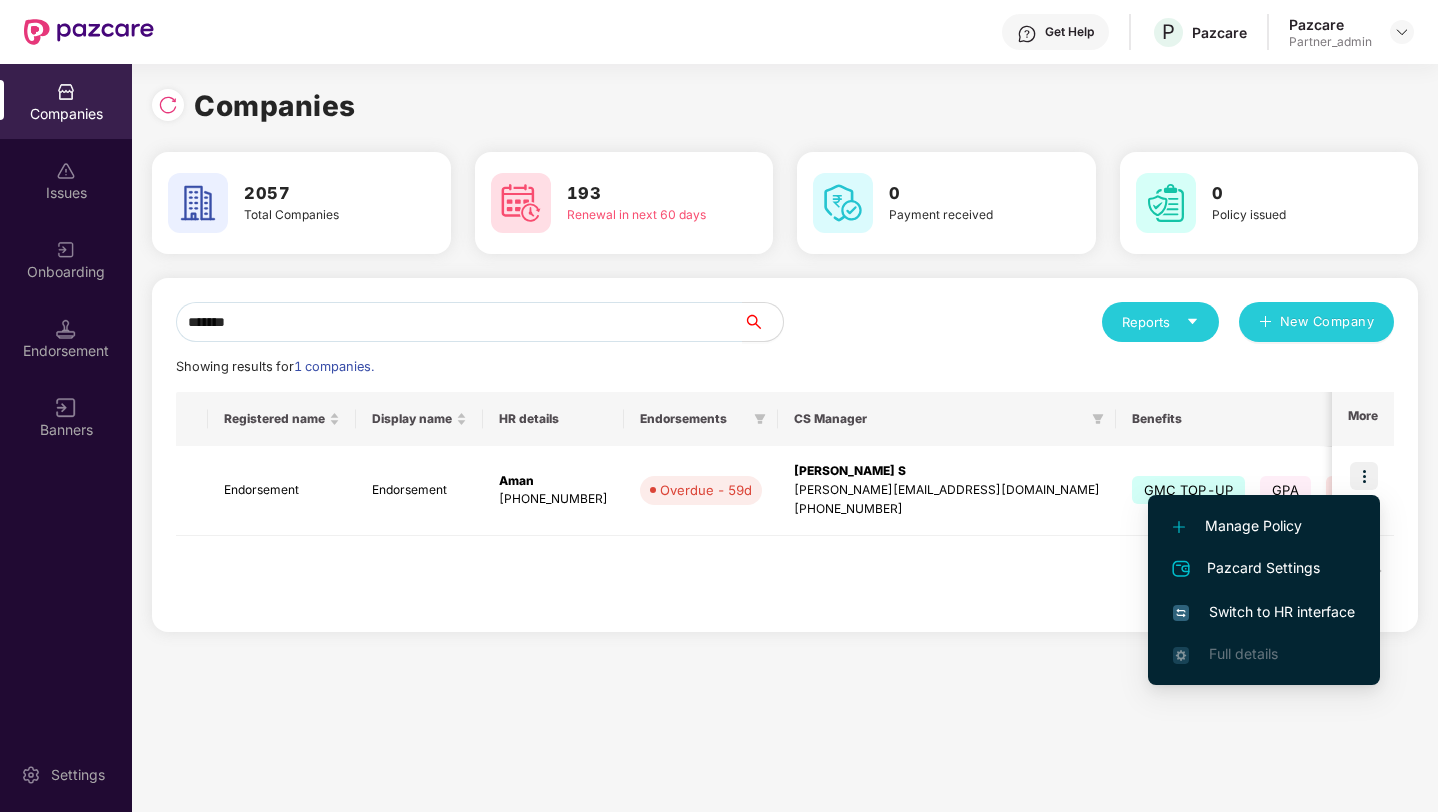 click on "Switch to HR interface" at bounding box center (1264, 612) 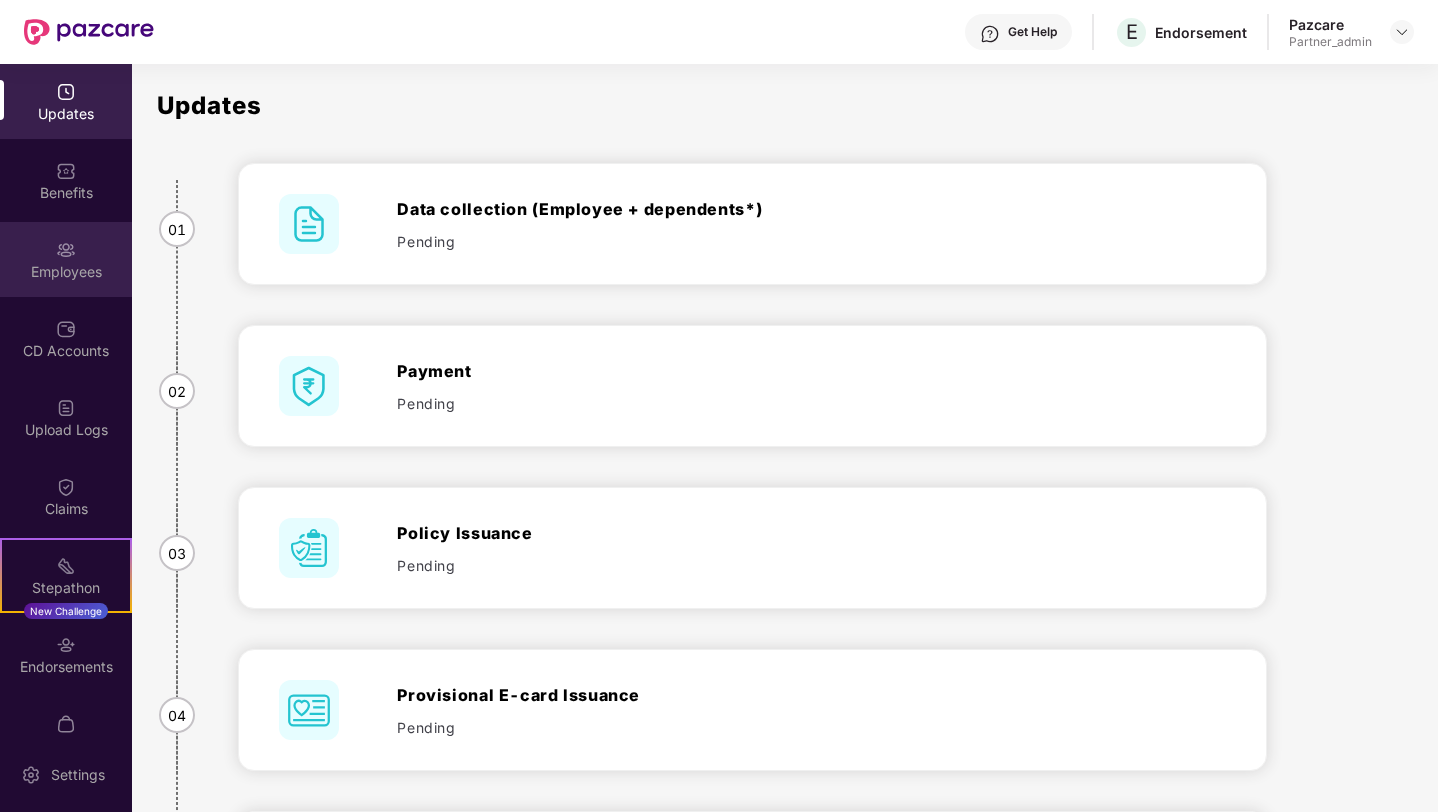 click on "Employees" at bounding box center [66, 259] 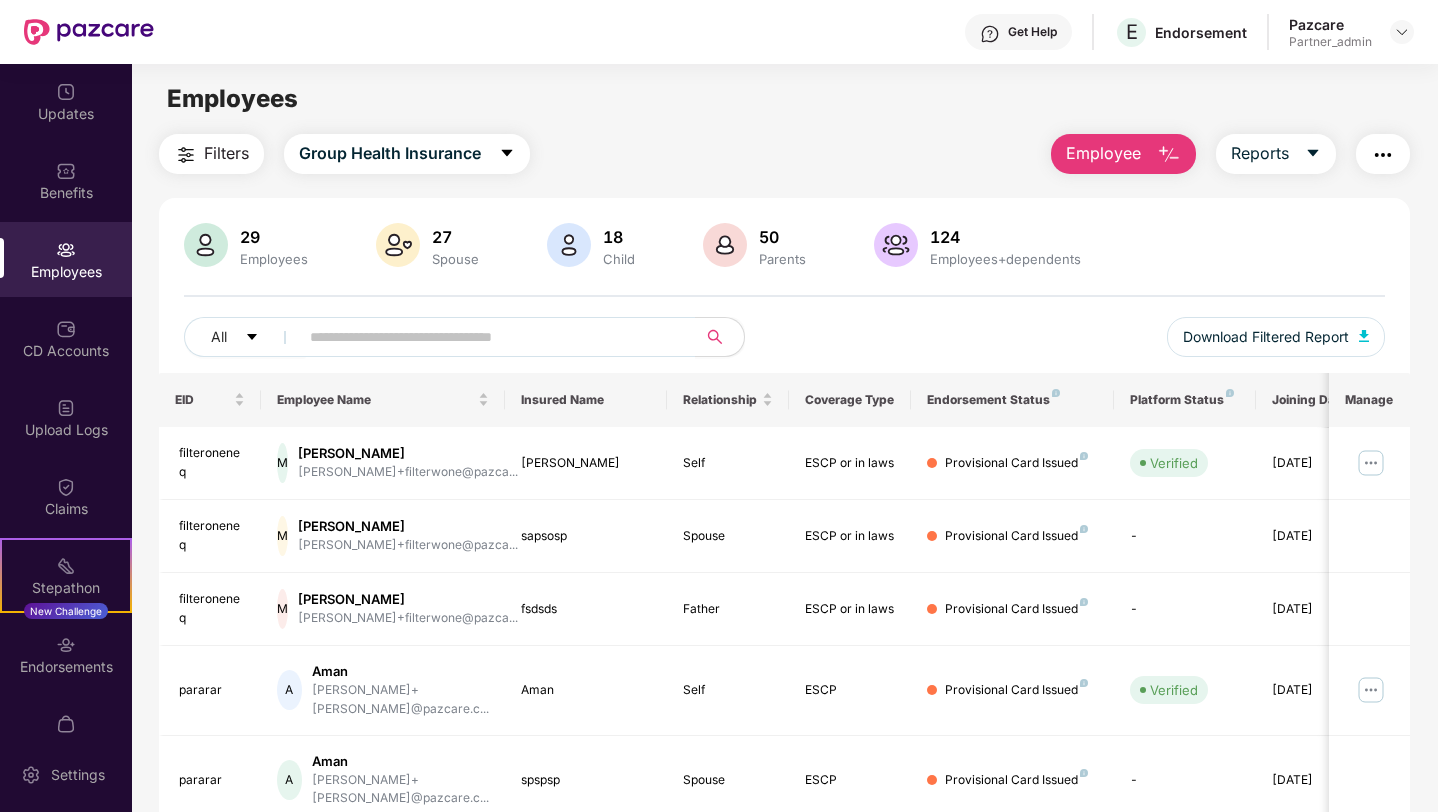 click on "Employee" at bounding box center [1103, 153] 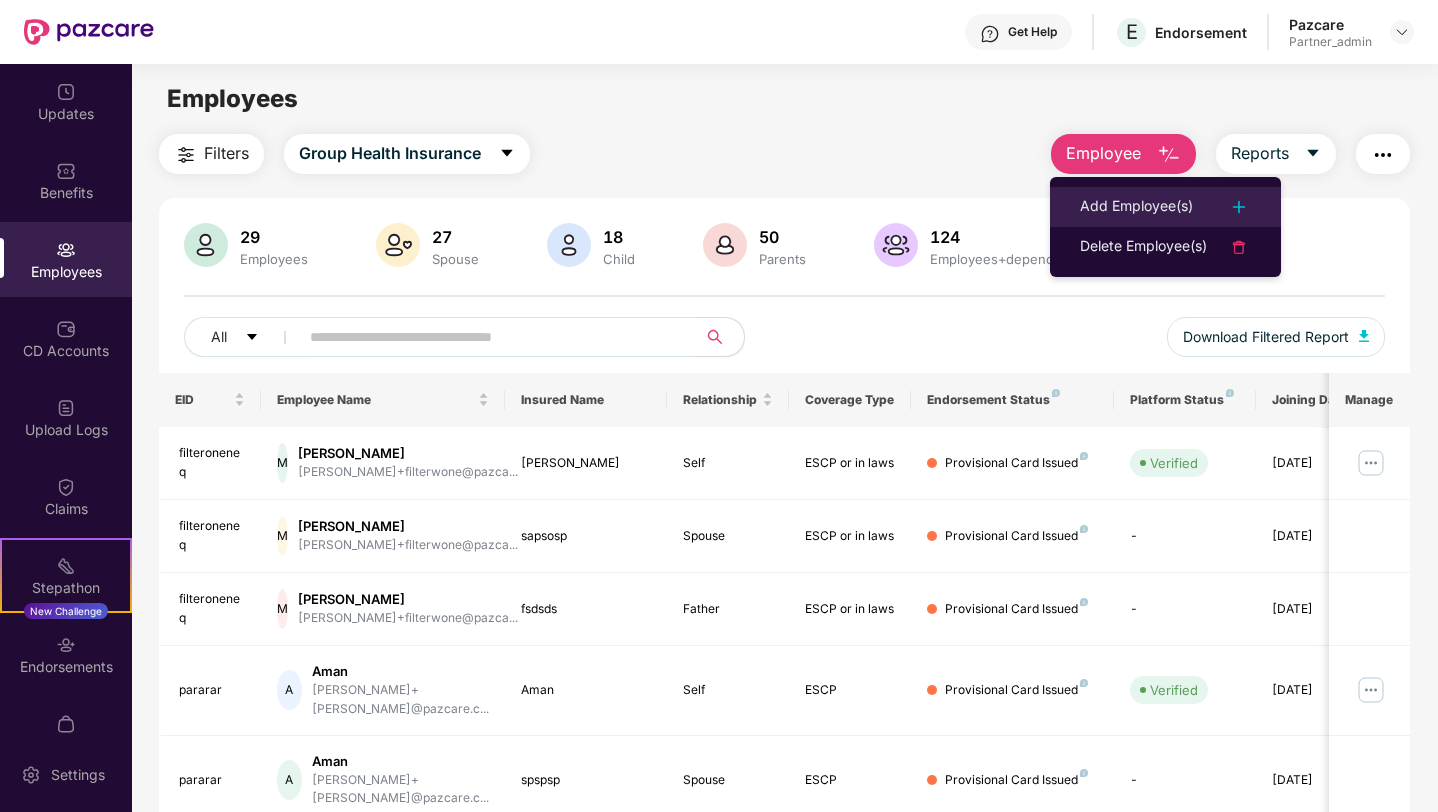 click on "Add Employee(s)" at bounding box center (1136, 207) 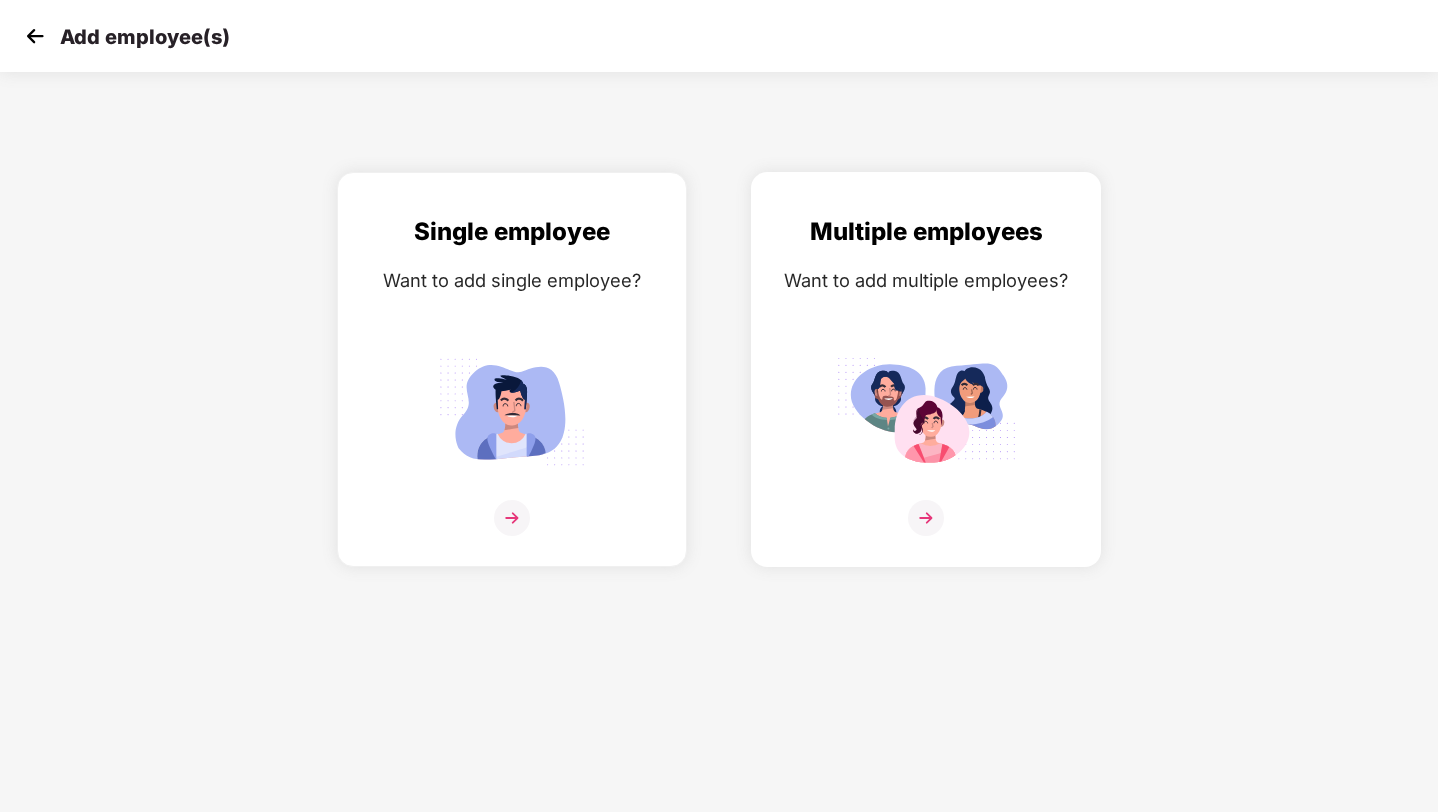 click on "Want to add multiple employees?" at bounding box center [926, 280] 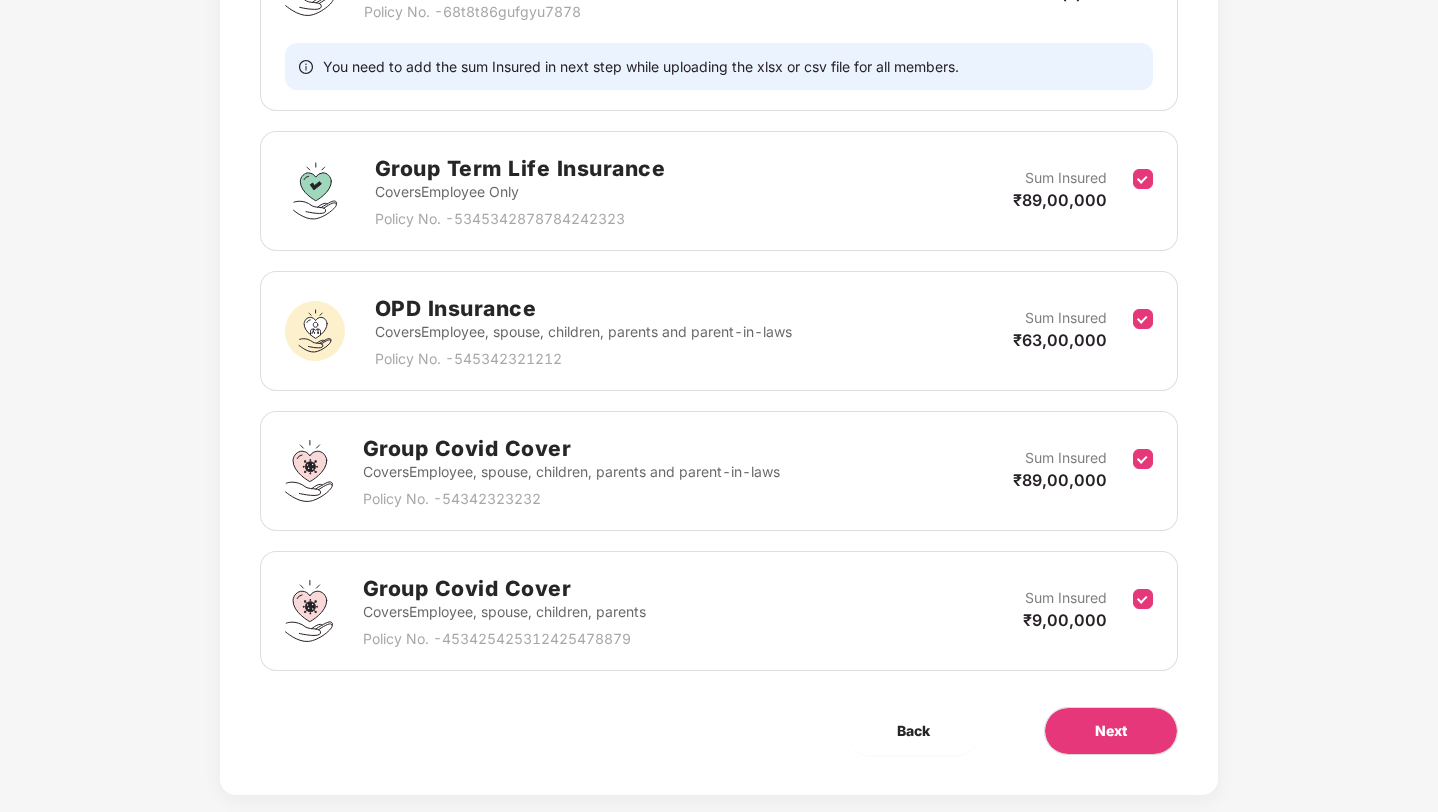 scroll, scrollTop: 1253, scrollLeft: 0, axis: vertical 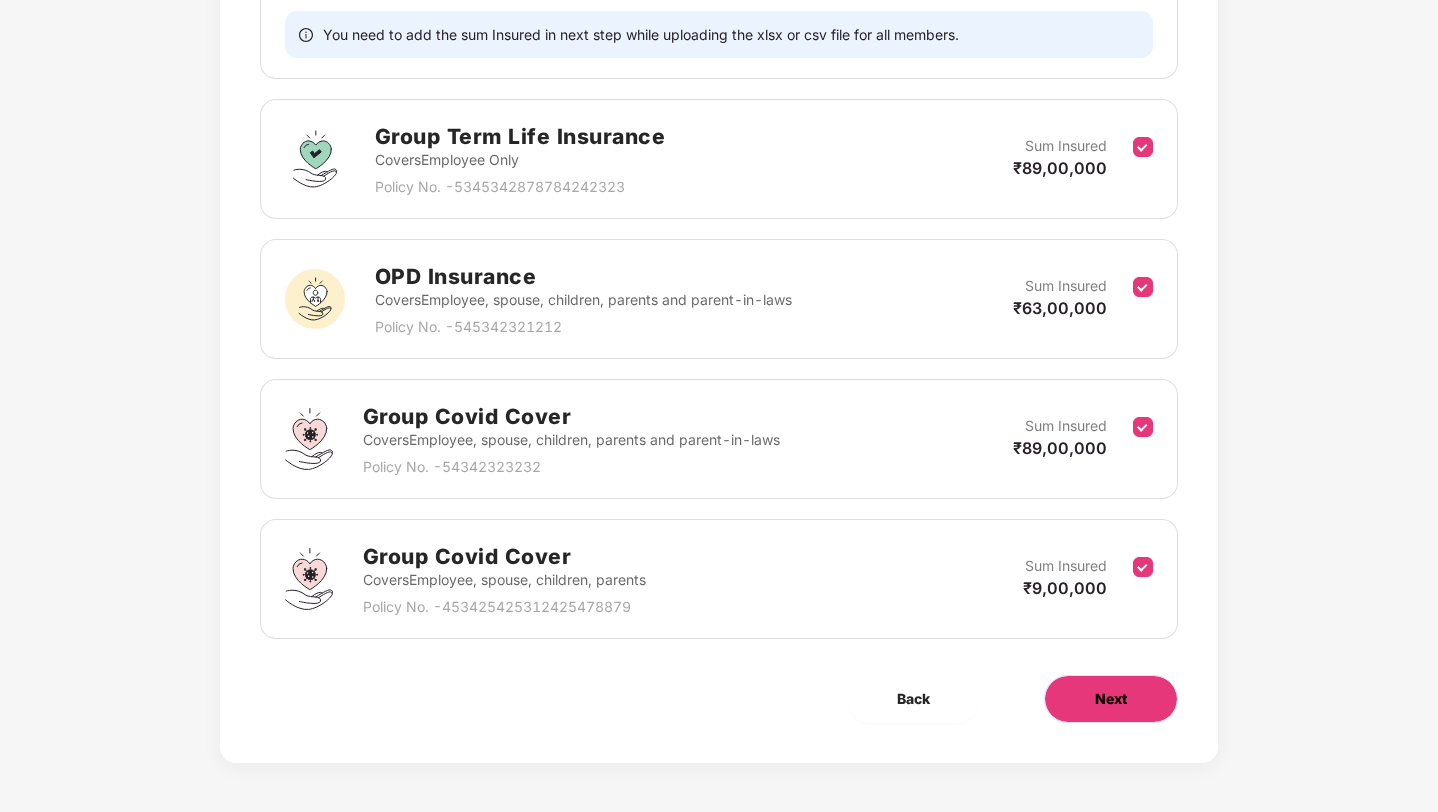click on "Next" at bounding box center [1111, 699] 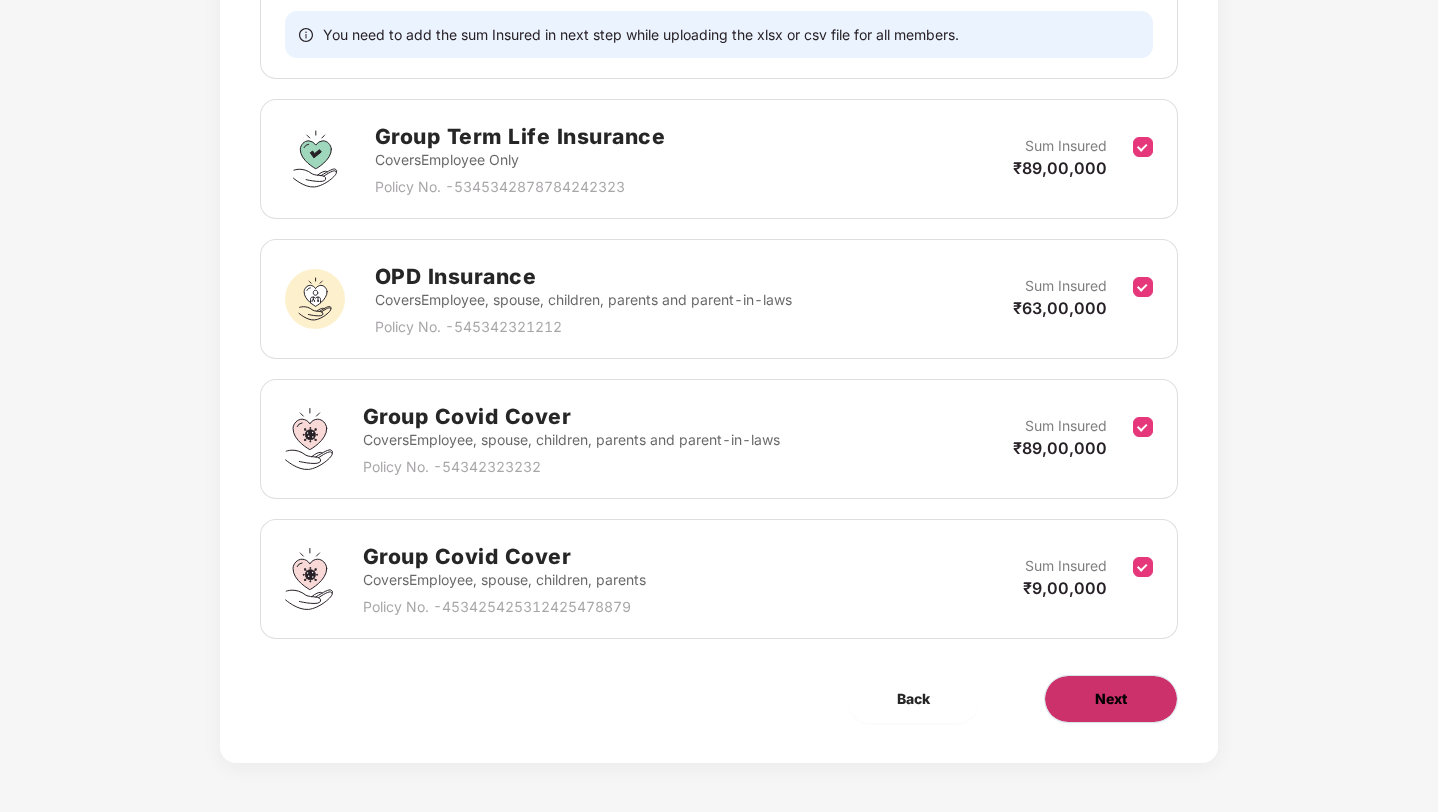 scroll, scrollTop: 0, scrollLeft: 0, axis: both 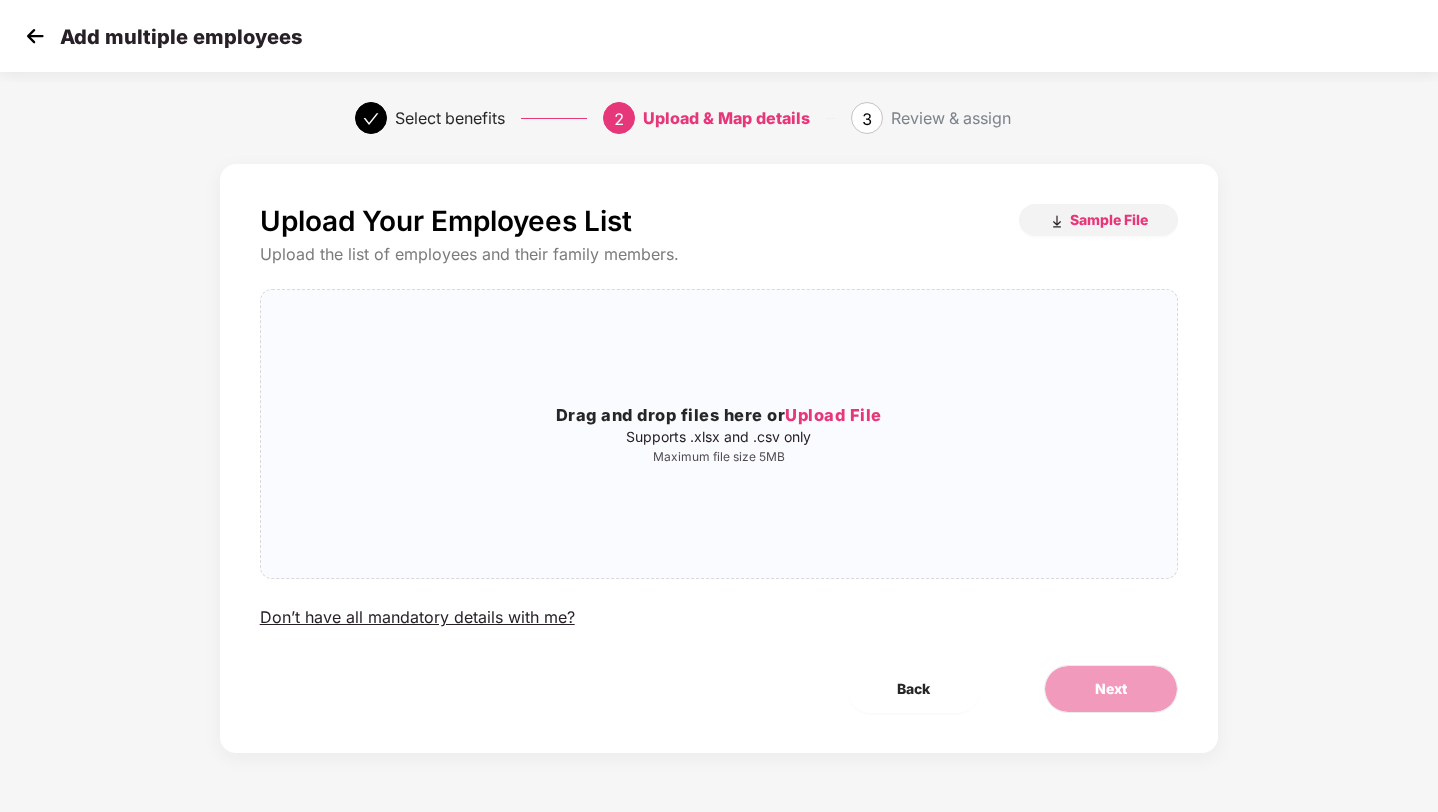 click at bounding box center (35, 36) 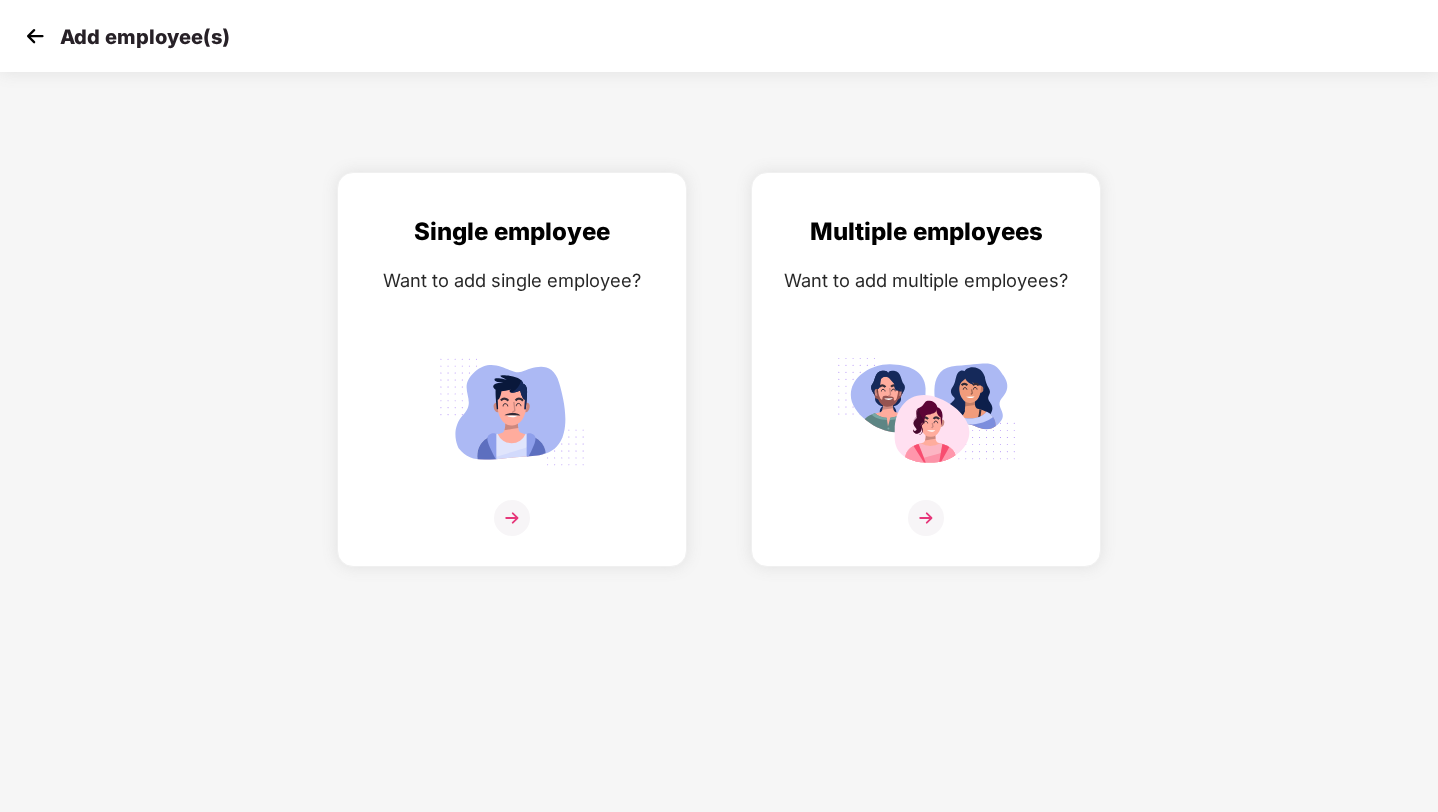click at bounding box center (35, 36) 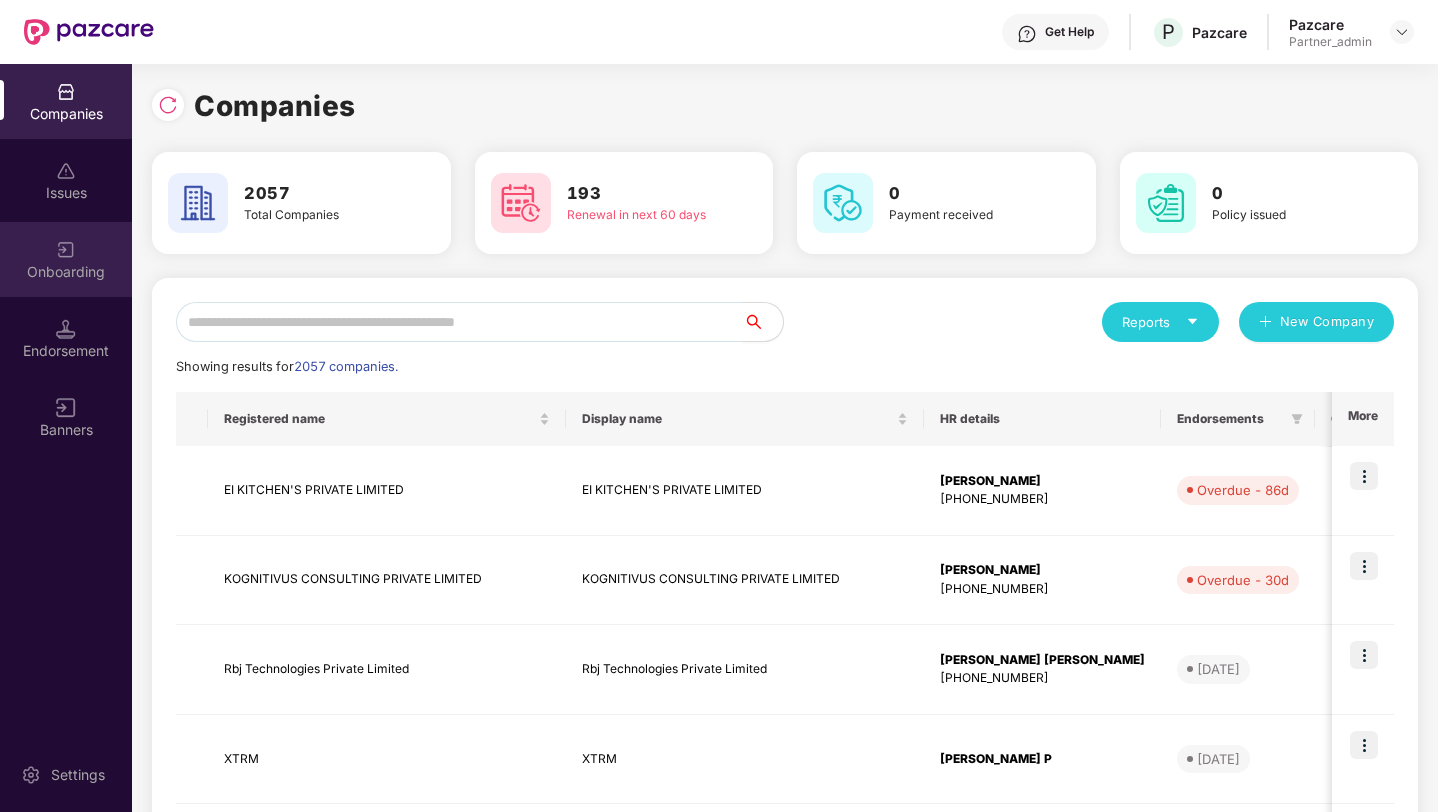 click on "Onboarding" at bounding box center [66, 259] 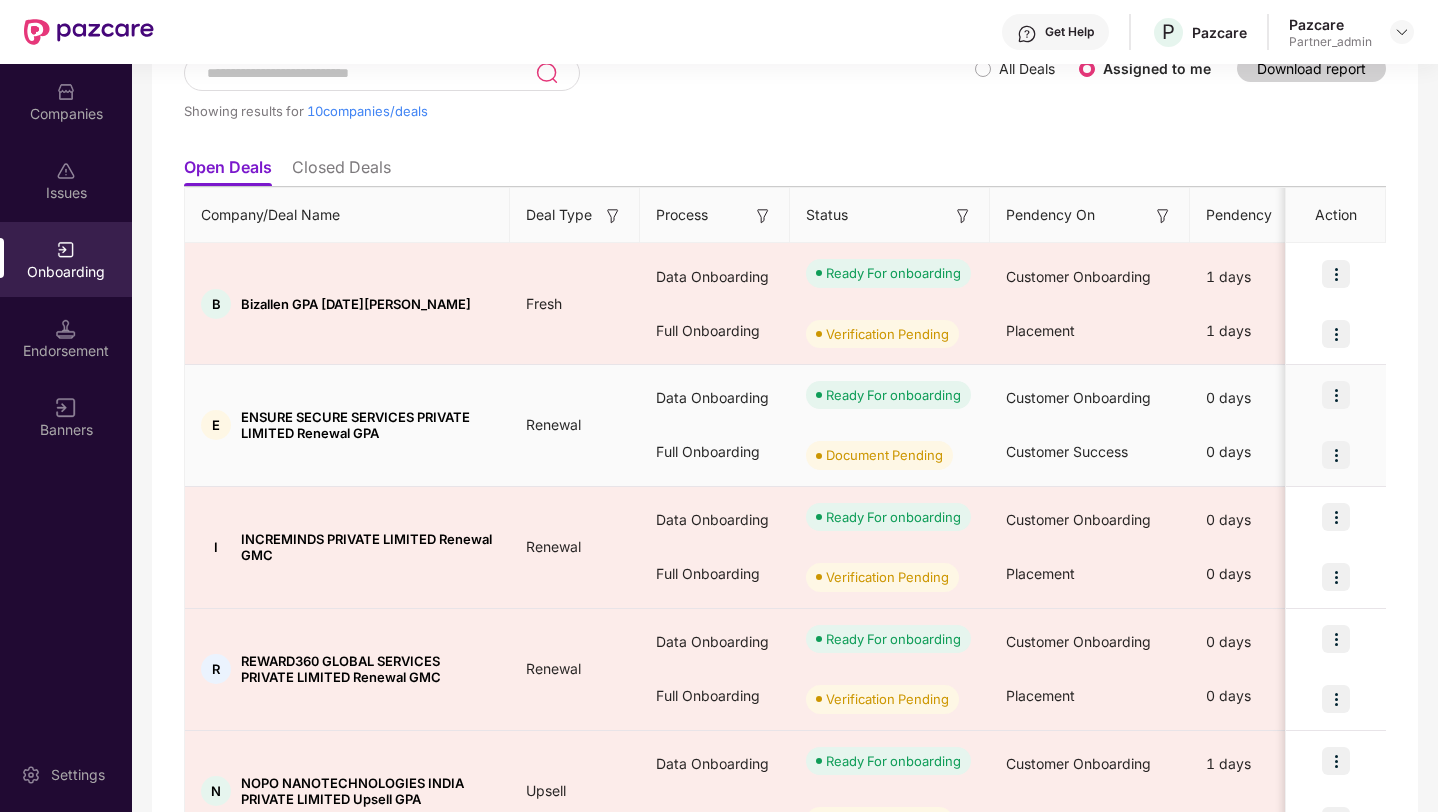scroll, scrollTop: 93, scrollLeft: 0, axis: vertical 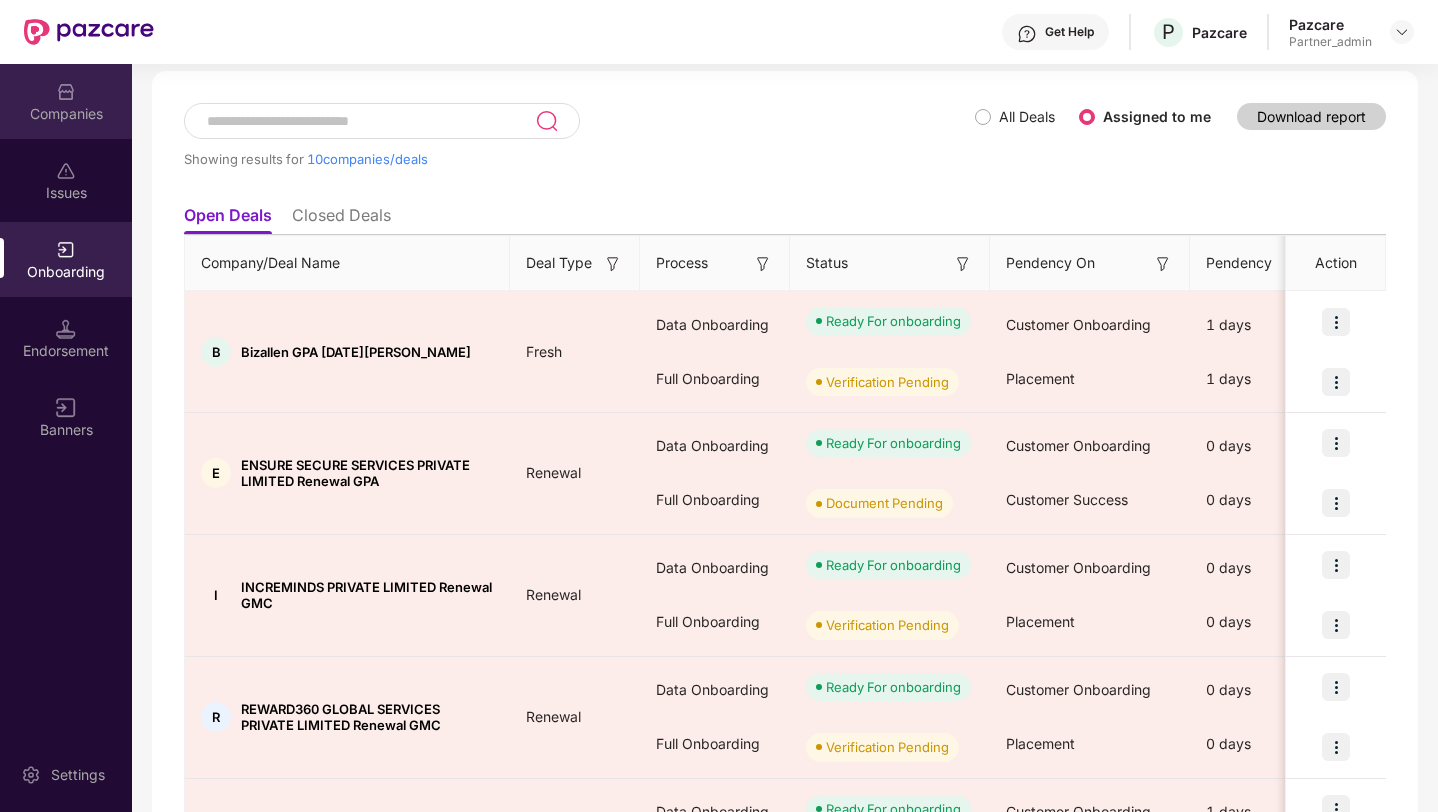 click on "Companies" at bounding box center [66, 114] 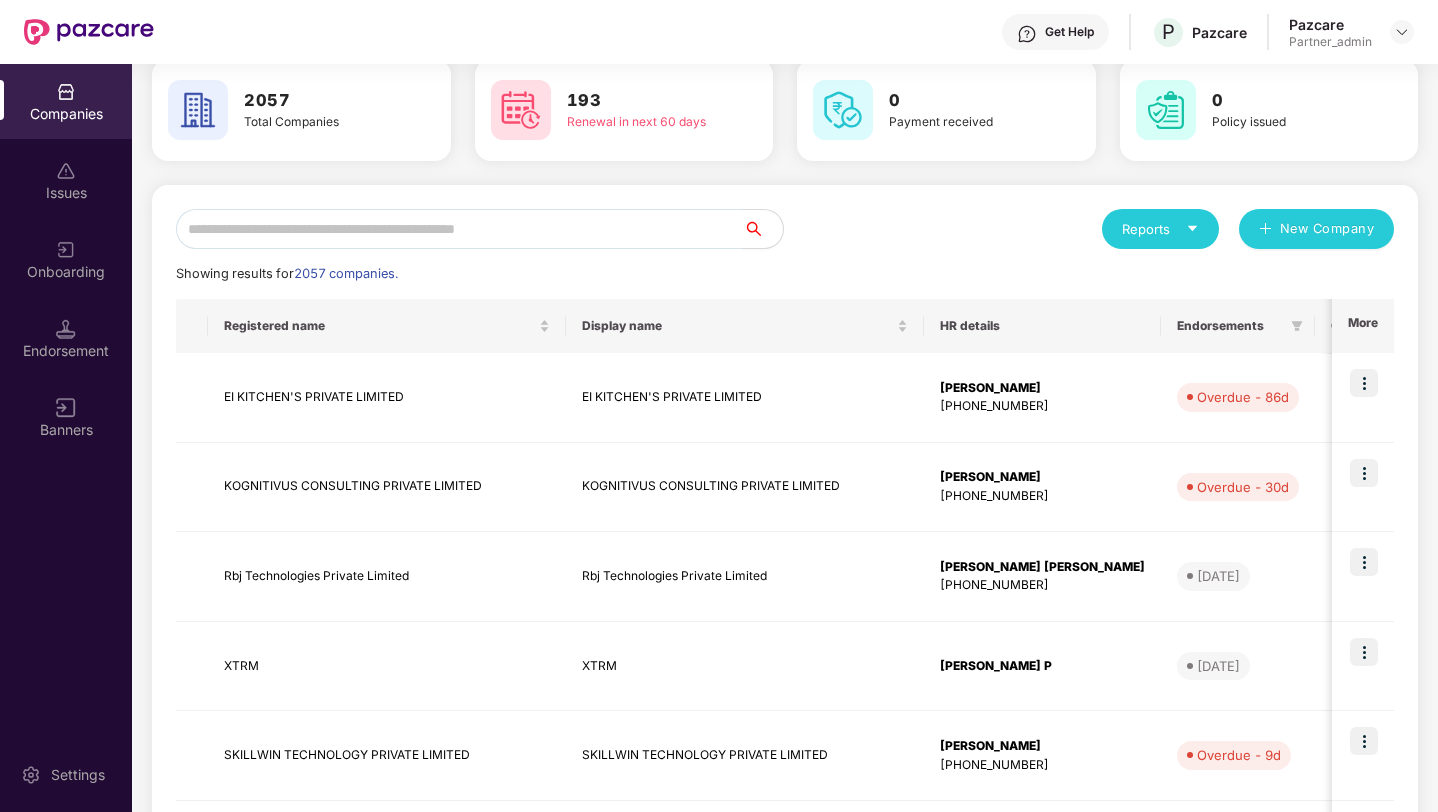 scroll, scrollTop: 0, scrollLeft: 0, axis: both 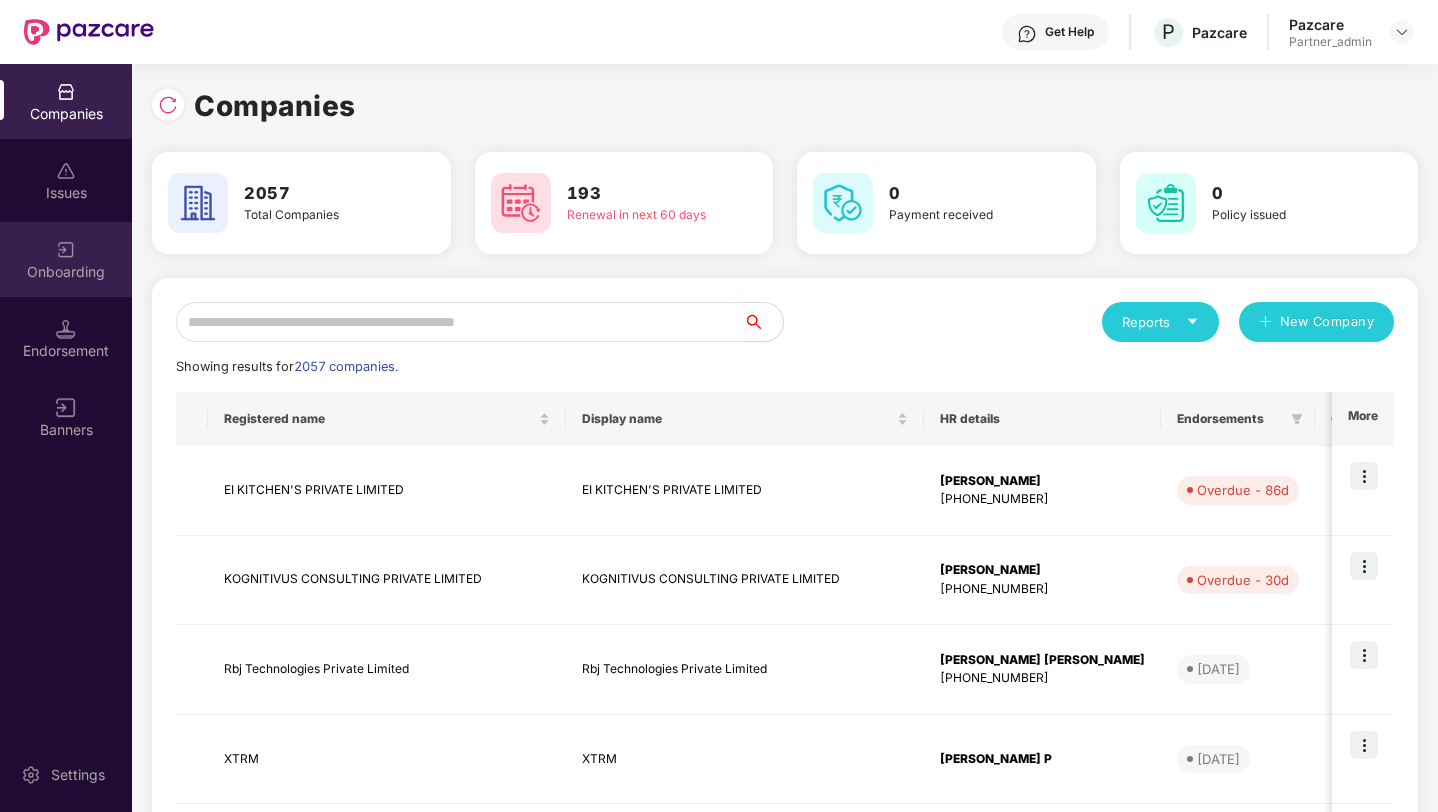 click on "Onboarding" at bounding box center (66, 272) 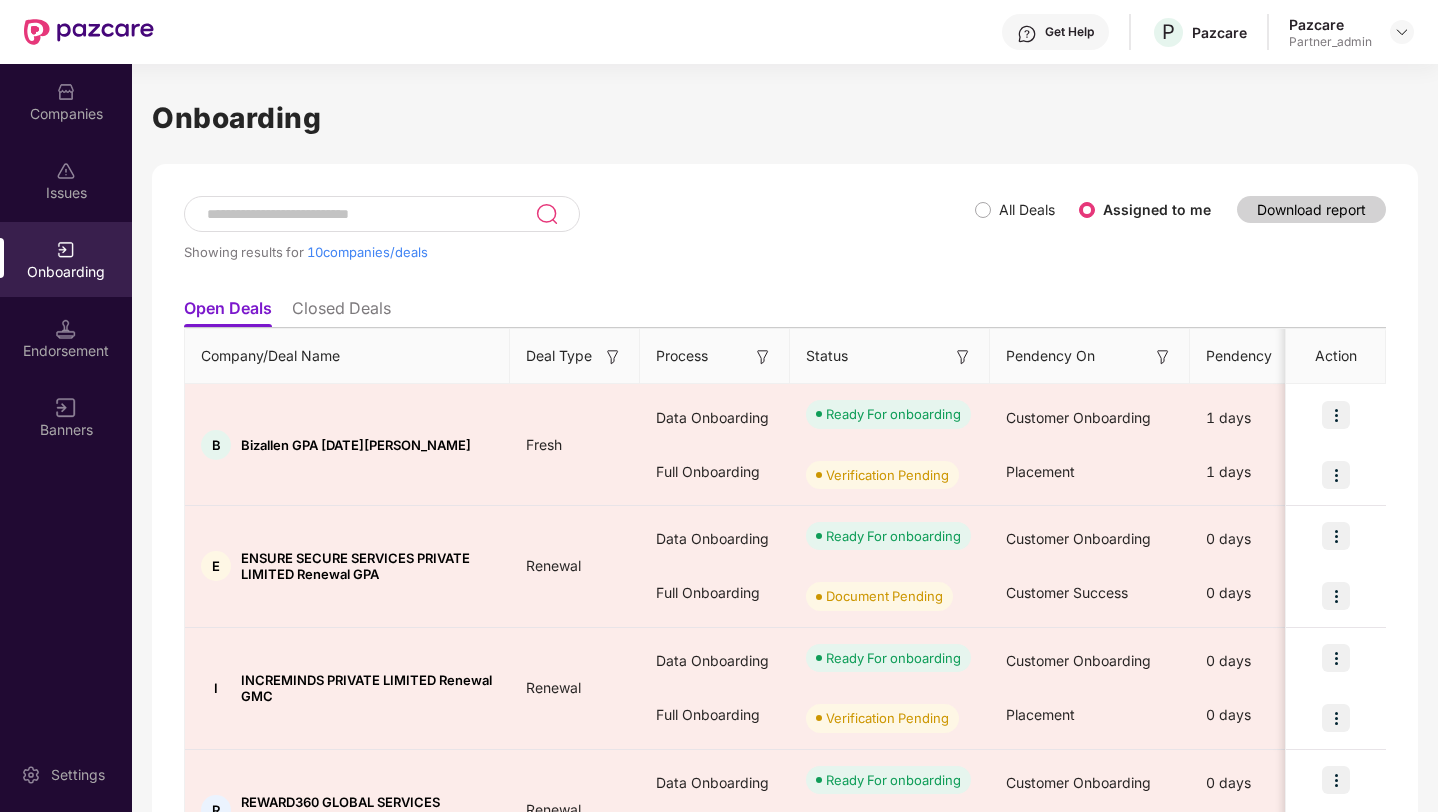 click on "Companies" at bounding box center [66, 101] 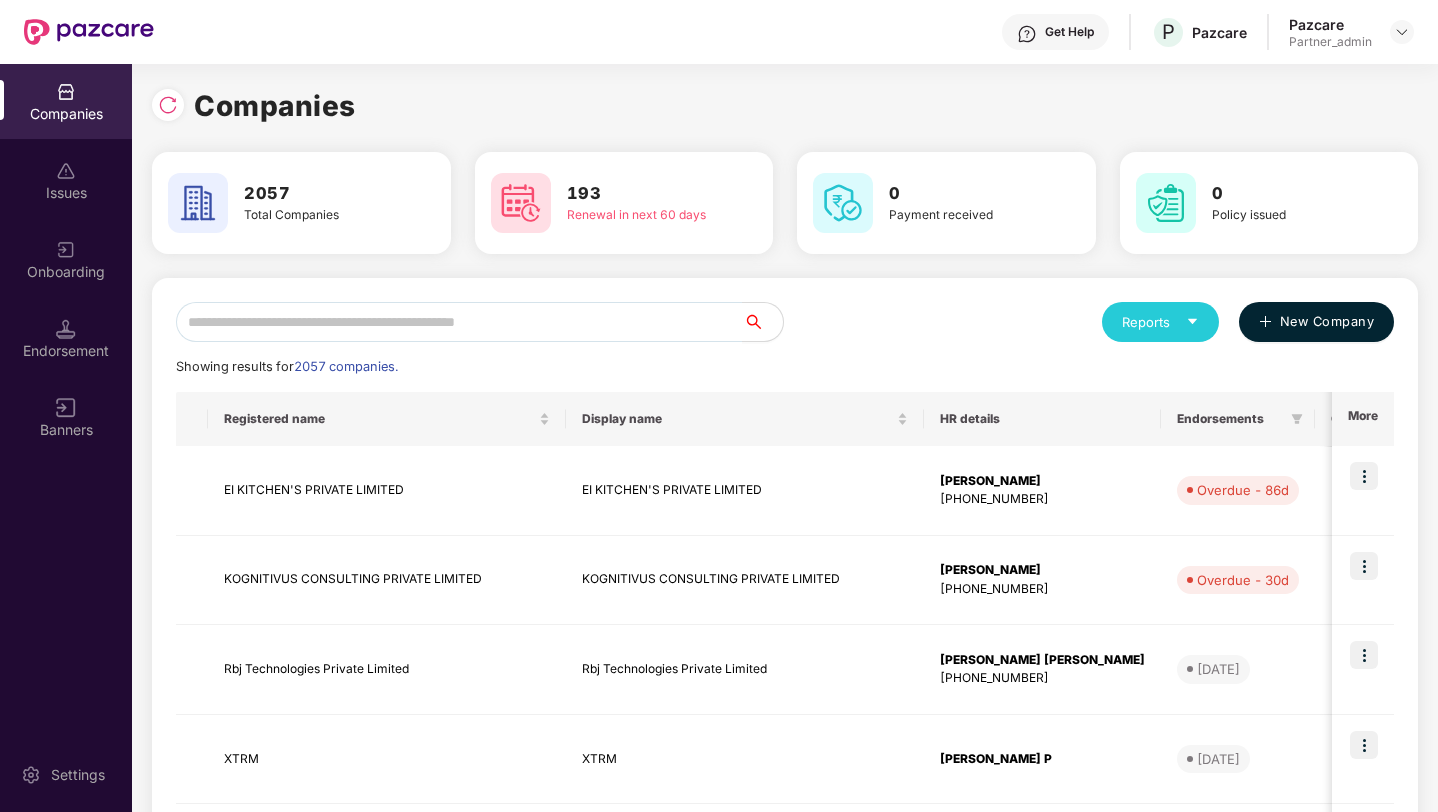 click on "New Company" at bounding box center (1316, 322) 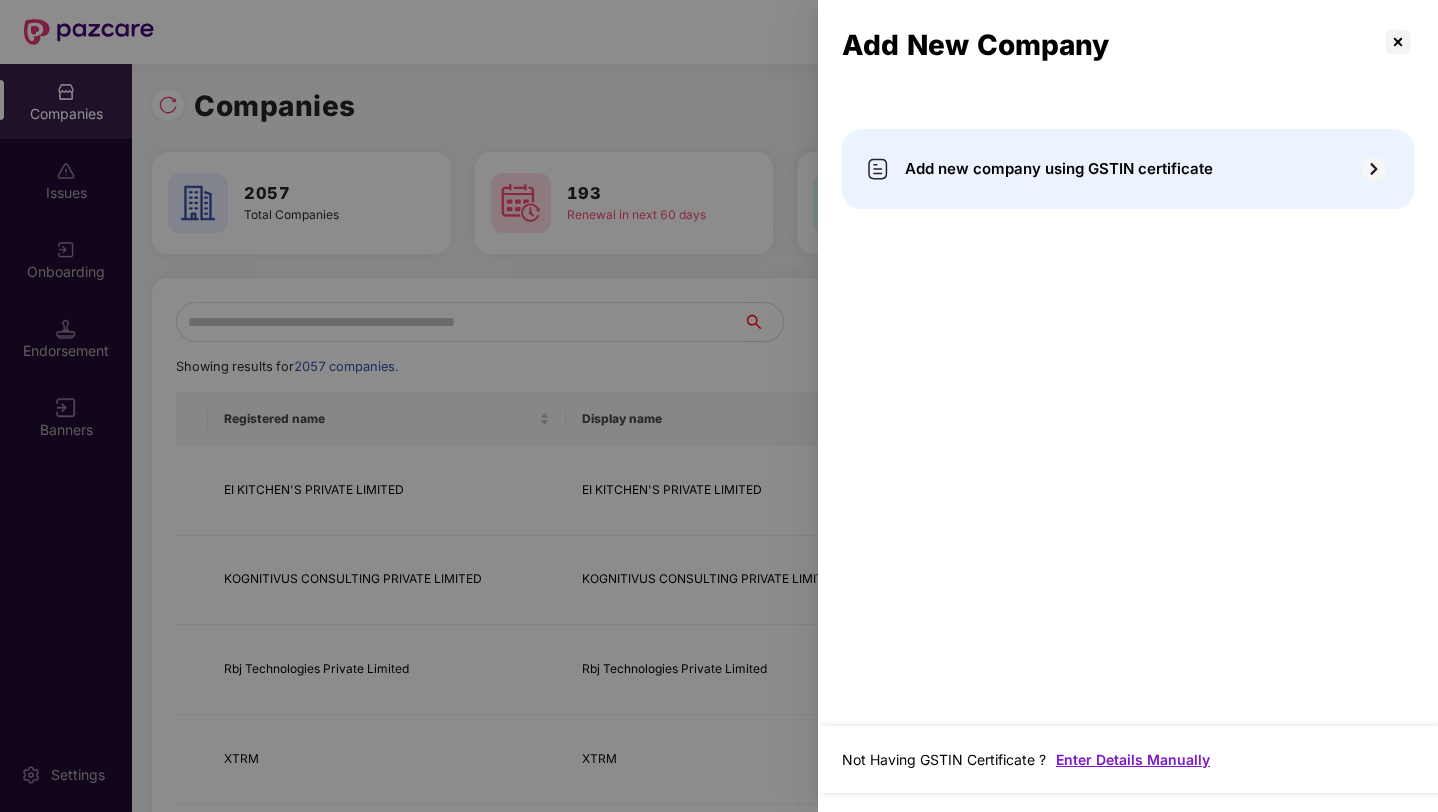 click on "Enter Details Manually" at bounding box center (1133, 759) 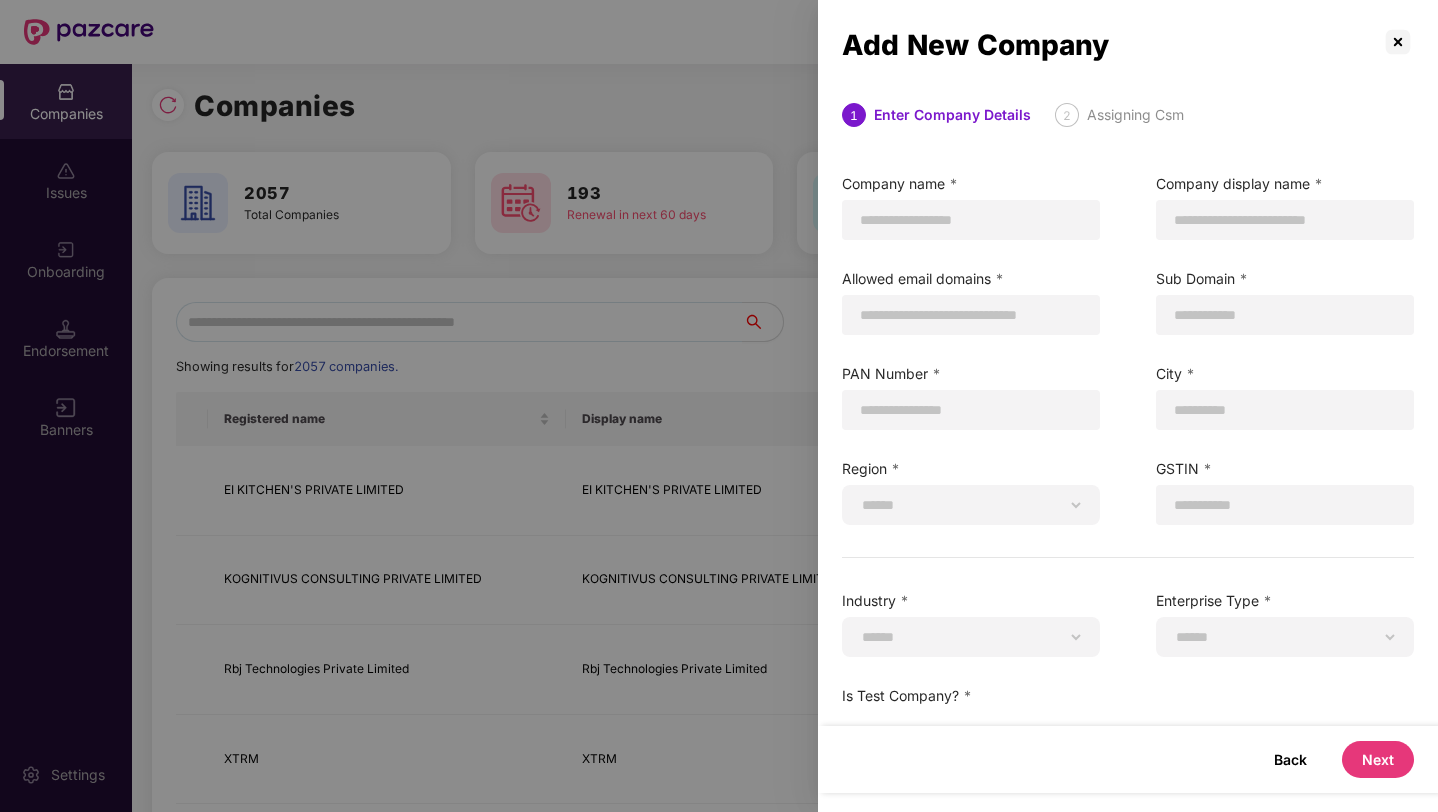scroll, scrollTop: 46, scrollLeft: 0, axis: vertical 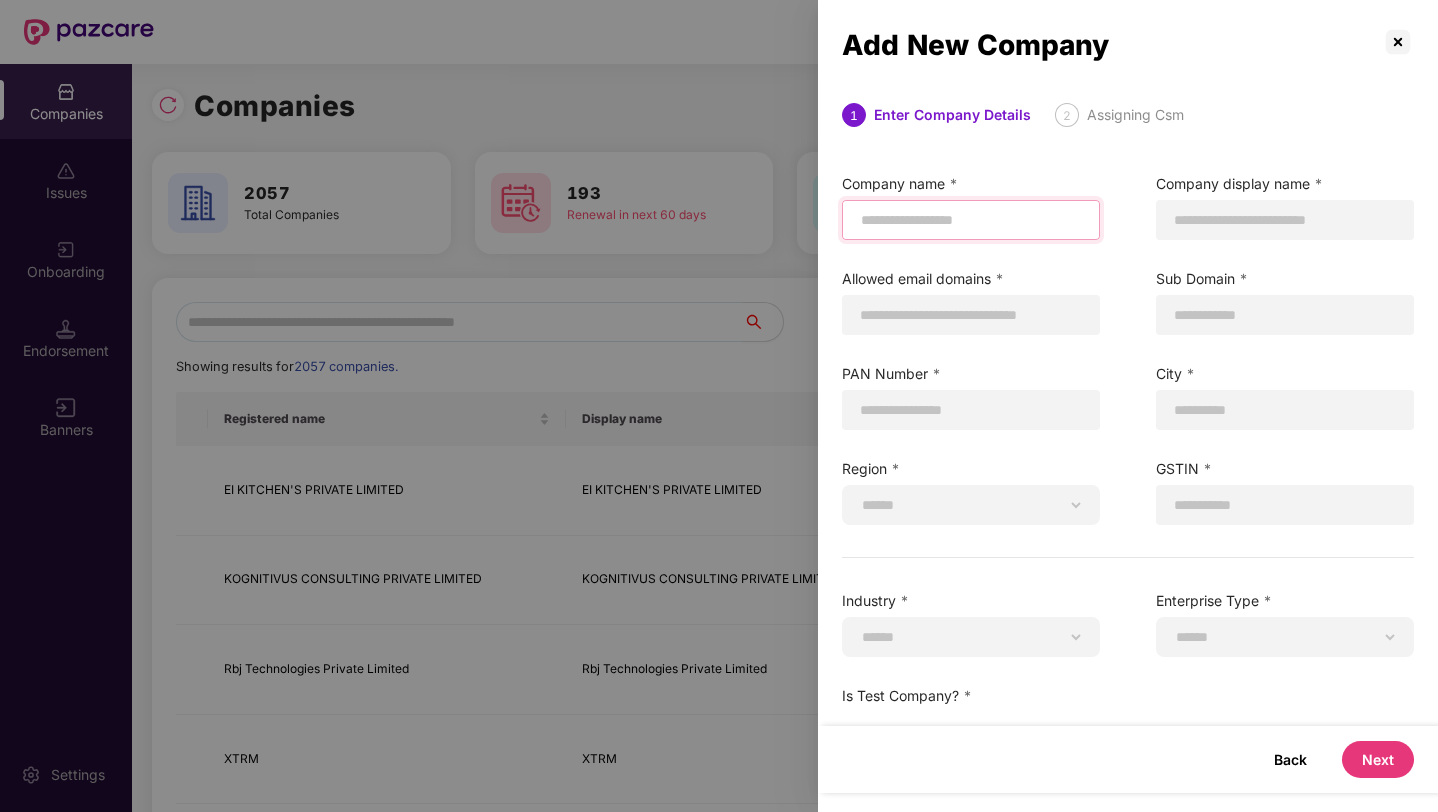 click at bounding box center (971, 220) 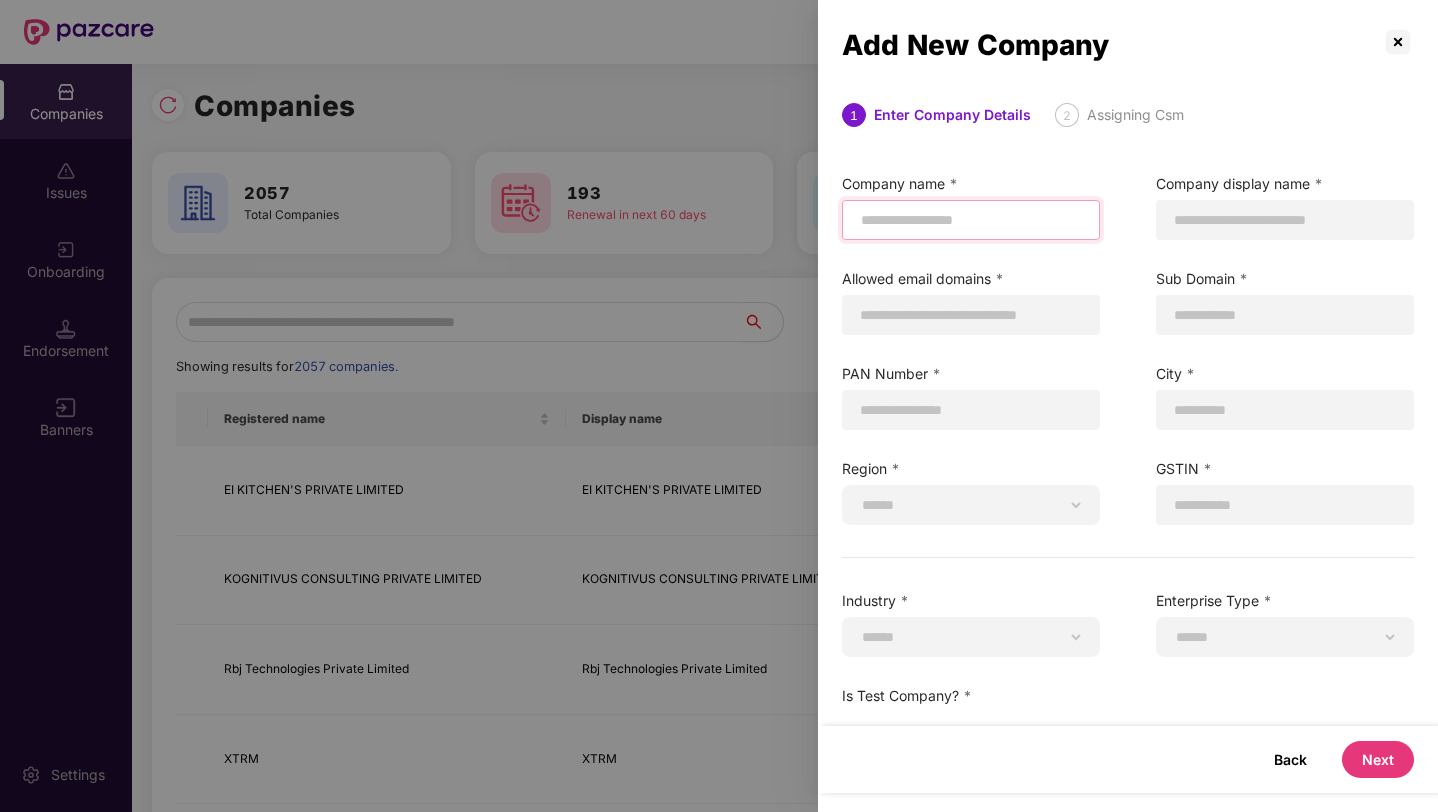 type on "**********" 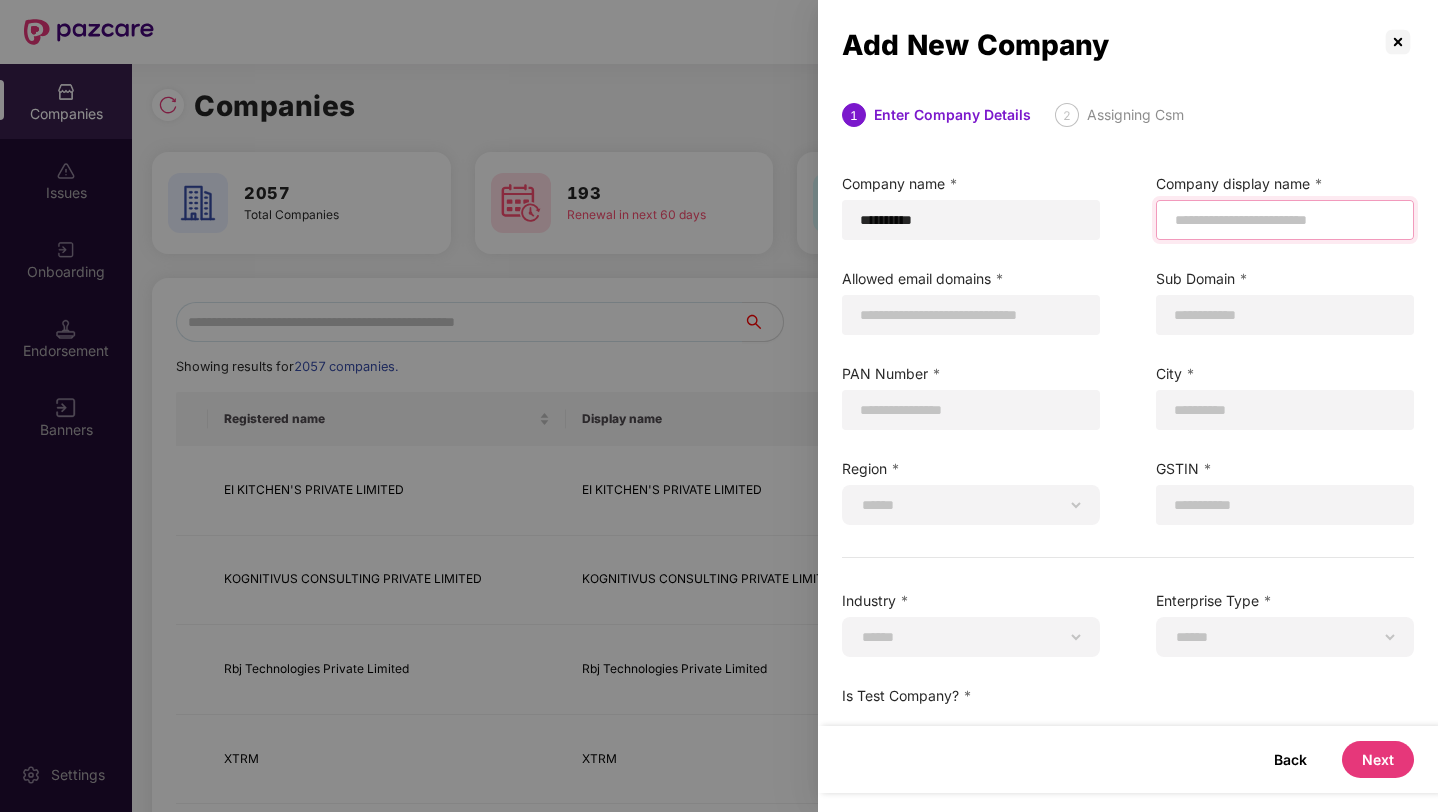 click at bounding box center [1285, 220] 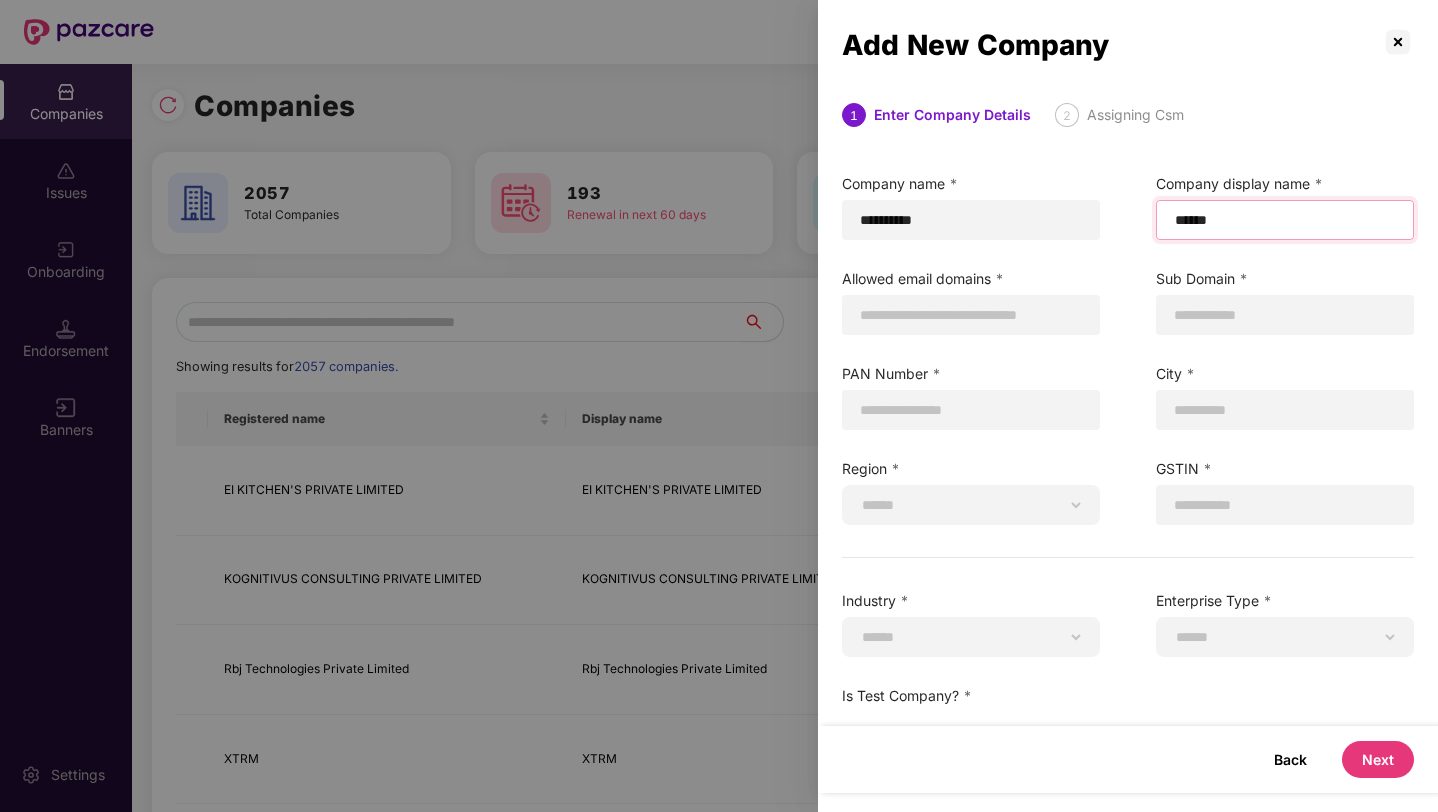 type on "******" 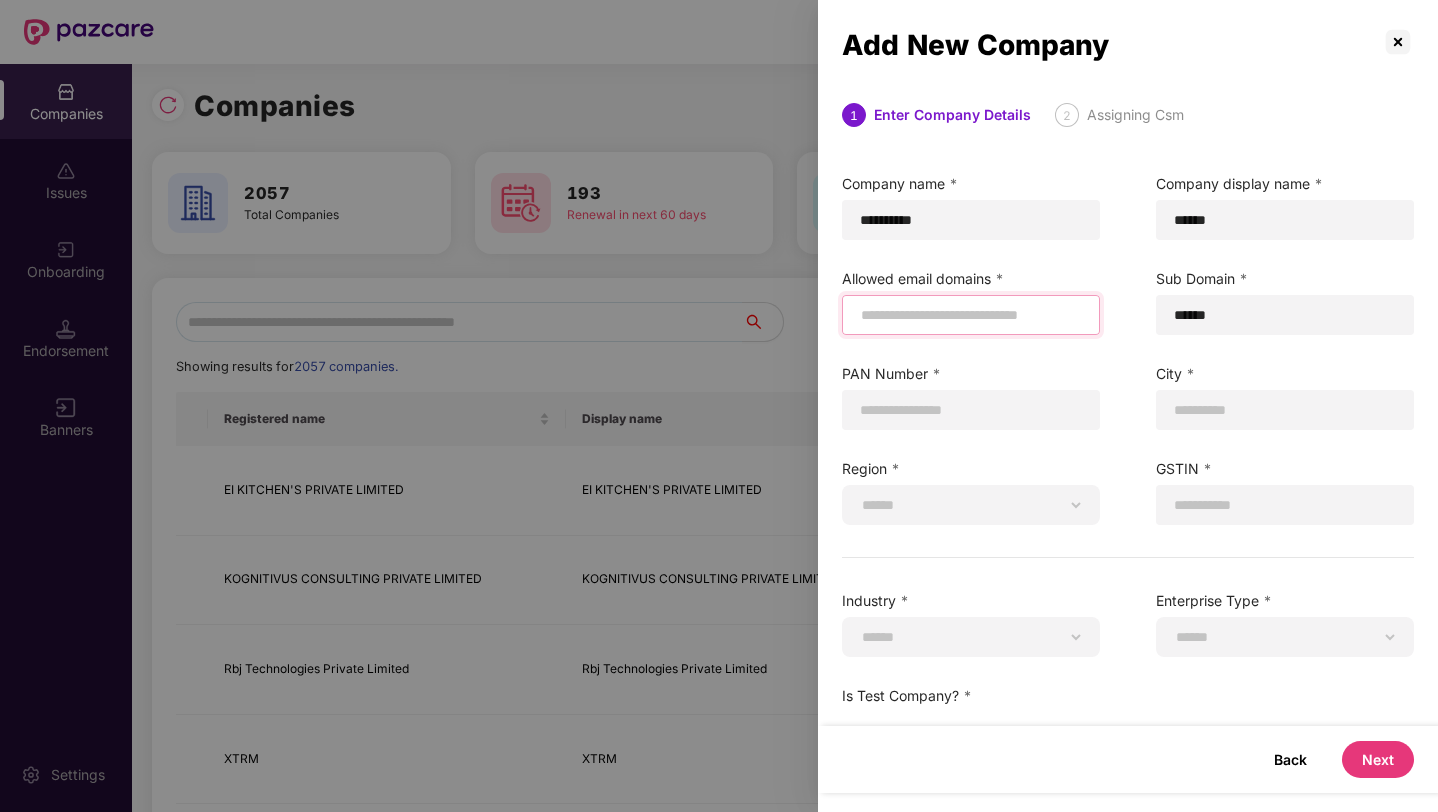click at bounding box center [971, 315] 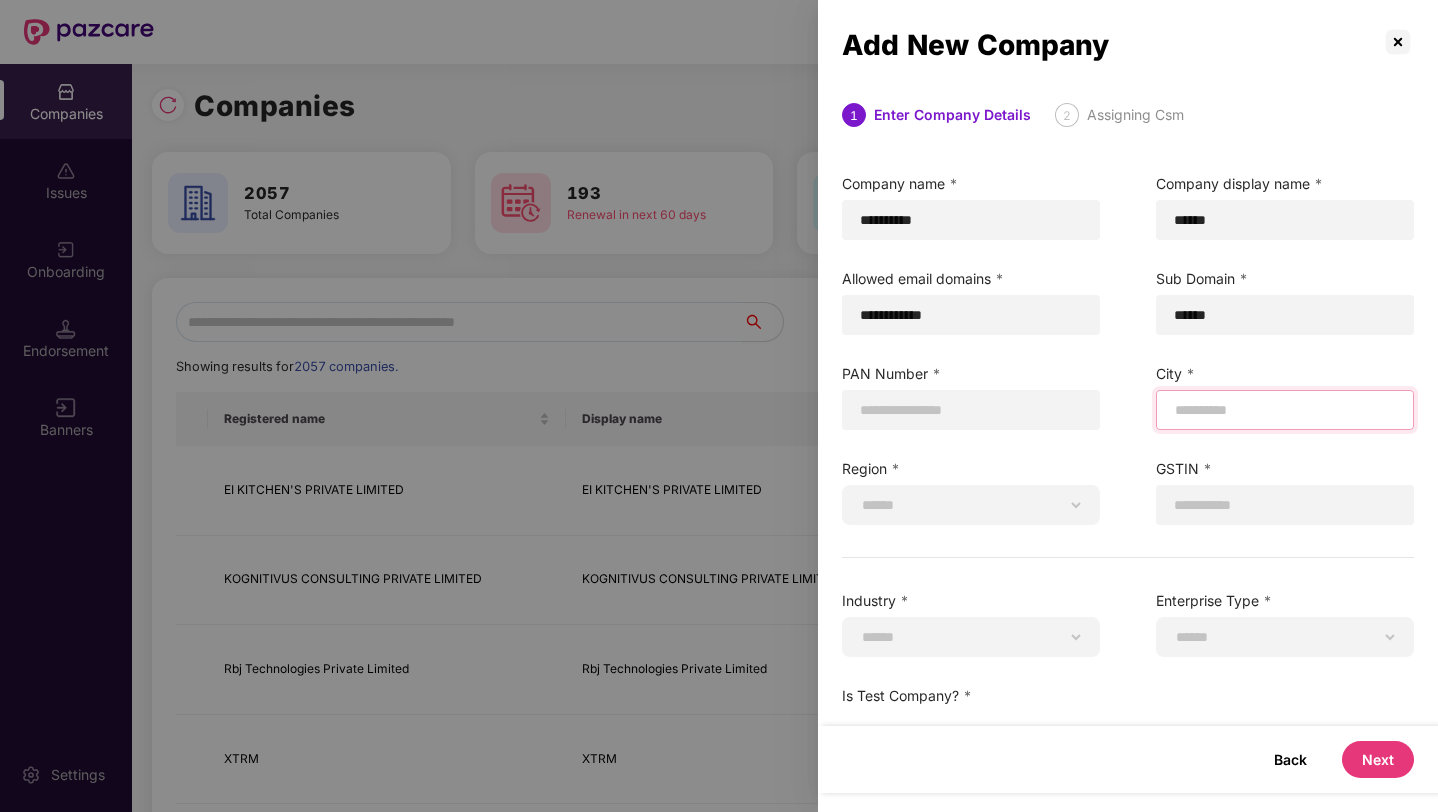 click at bounding box center (1285, 410) 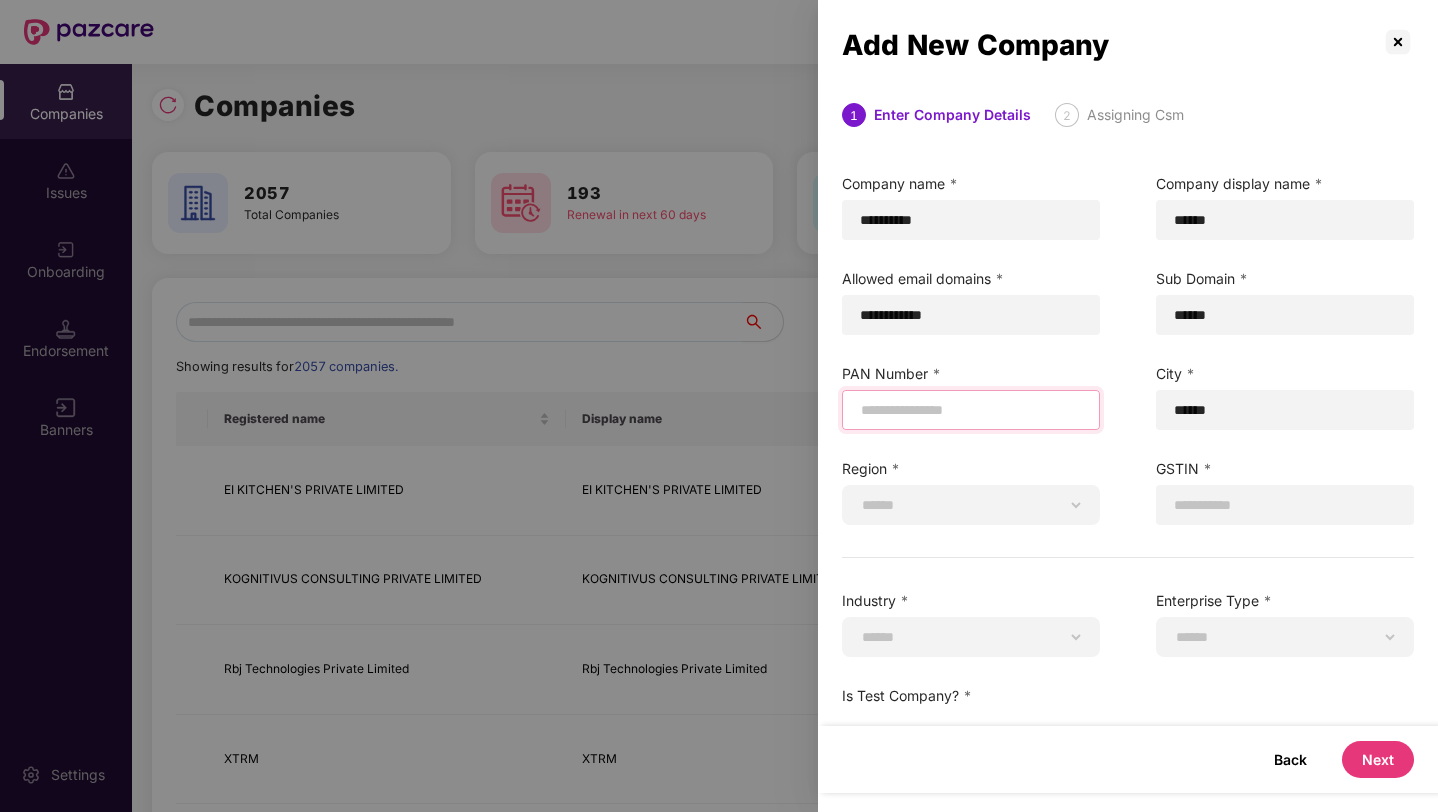 click at bounding box center [971, 410] 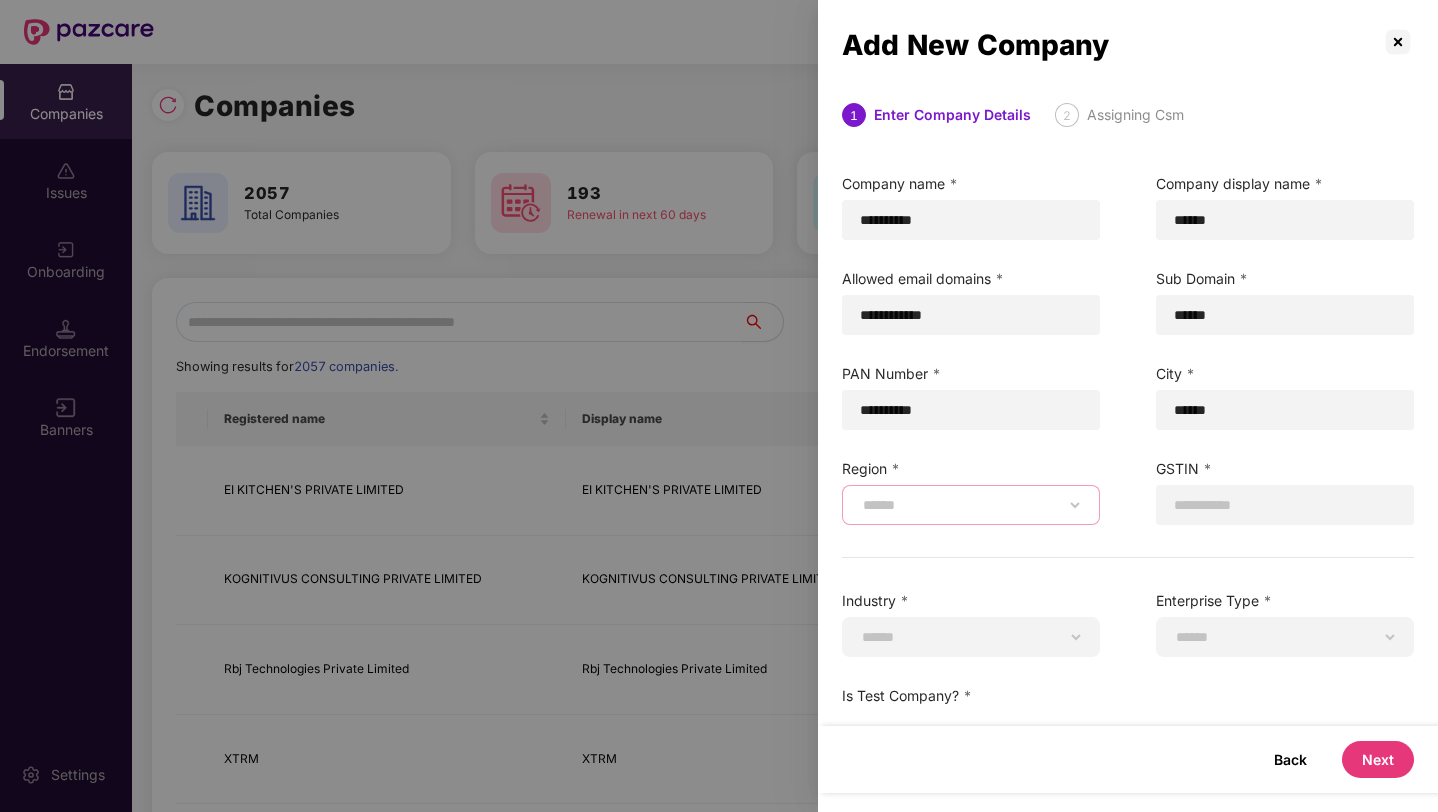 click on "****** **** **** ***** *****" at bounding box center (971, 505) 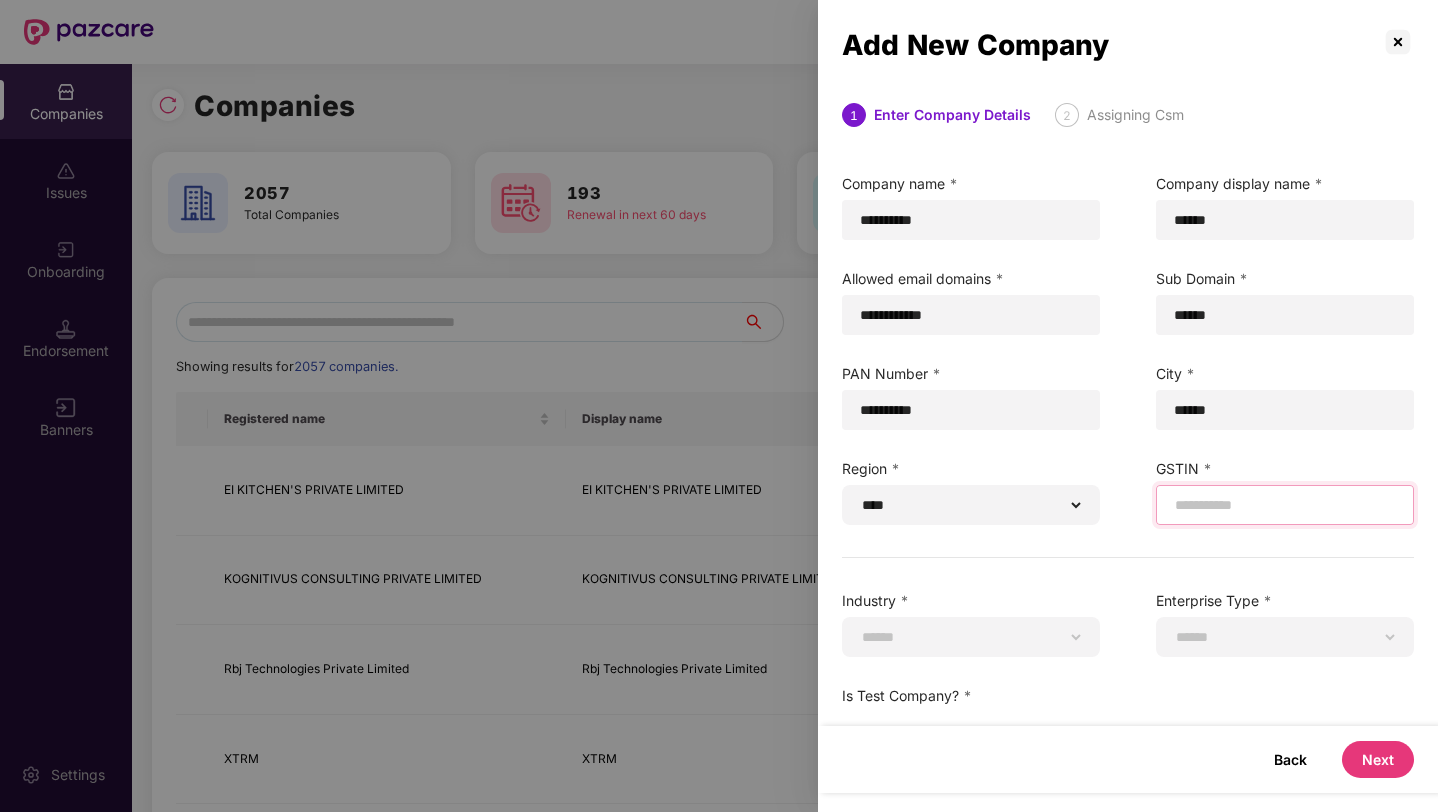 click at bounding box center (1285, 505) 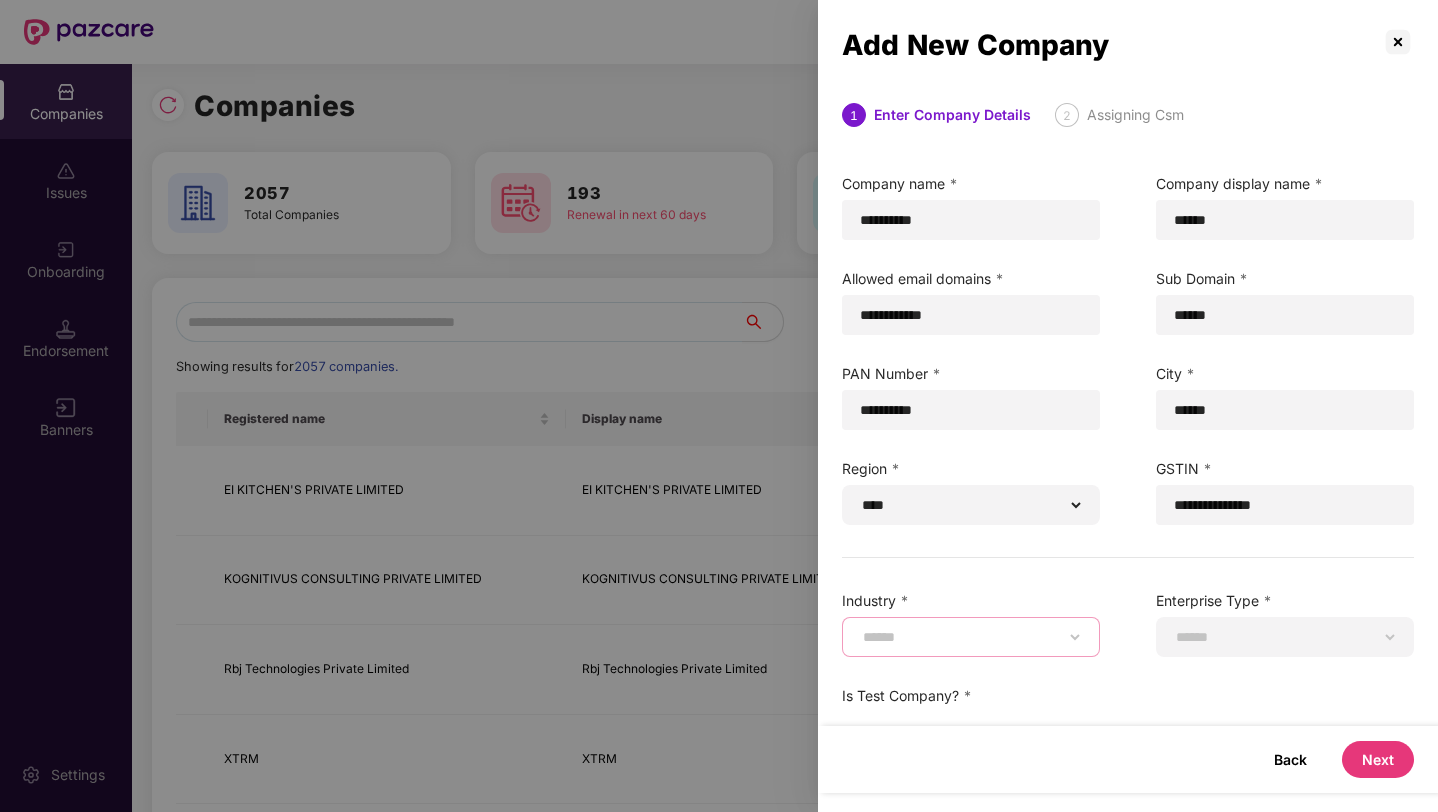 click on "**********" at bounding box center (971, 637) 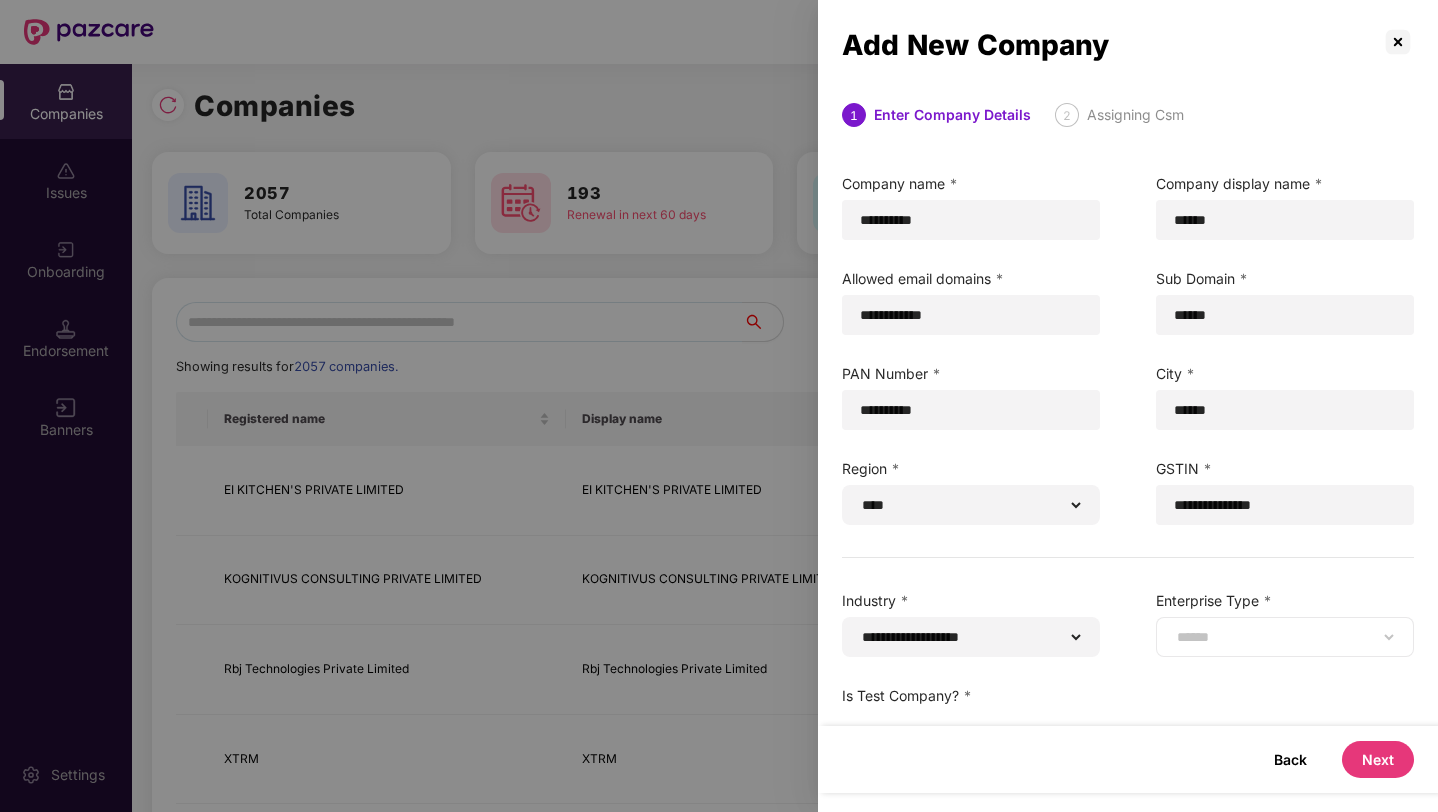 click on "**********" at bounding box center (1285, 637) 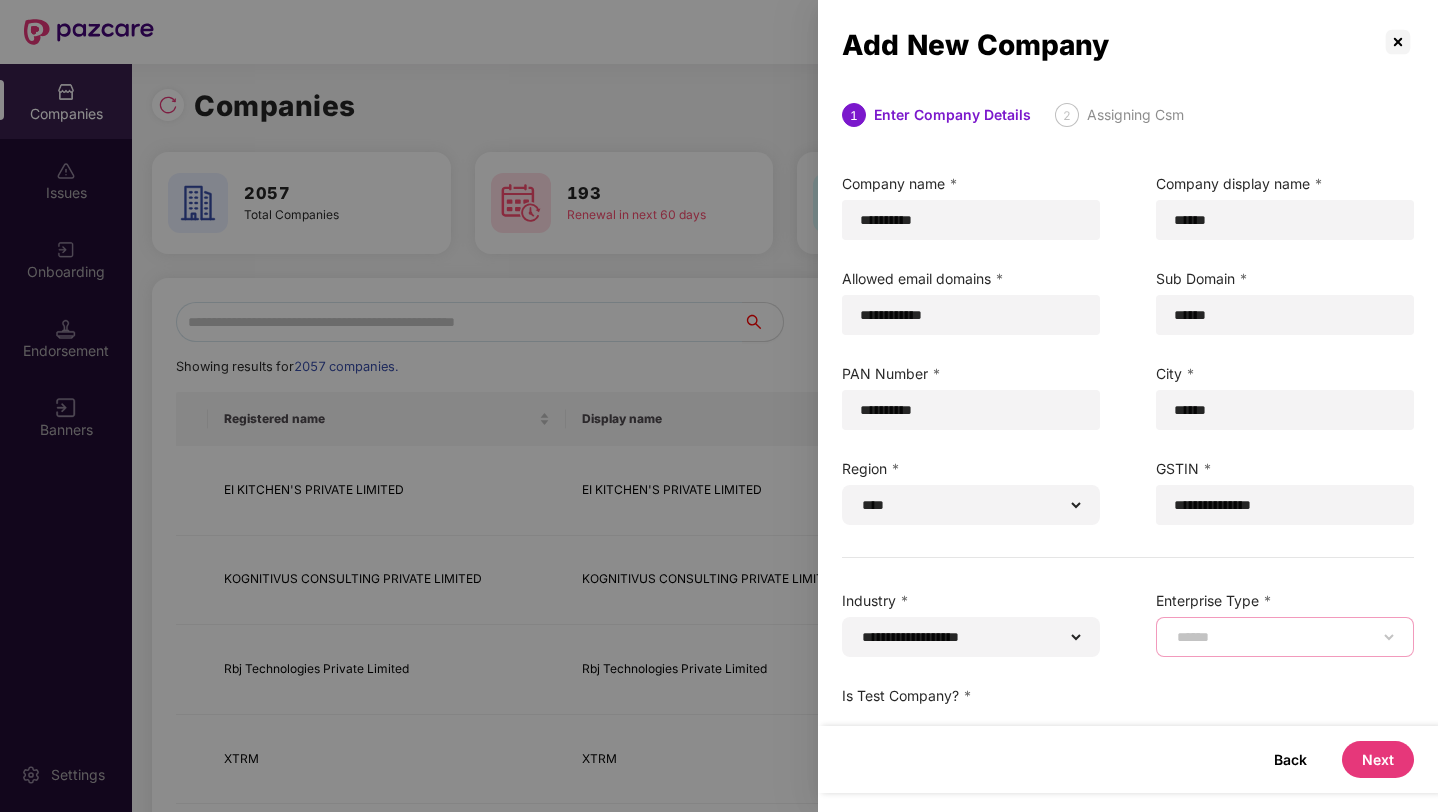 click on "**********" at bounding box center [1285, 637] 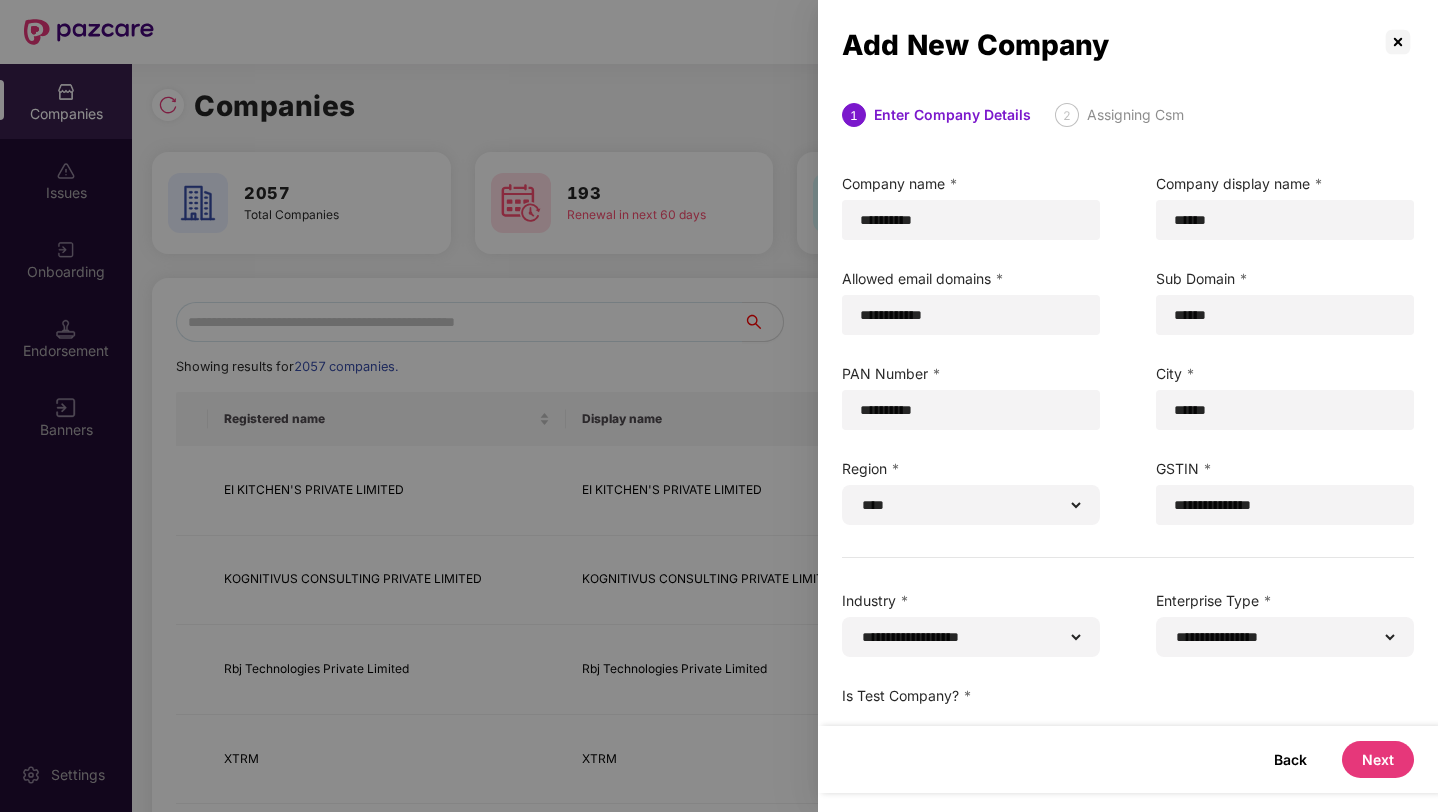click on "Next" at bounding box center [1378, 759] 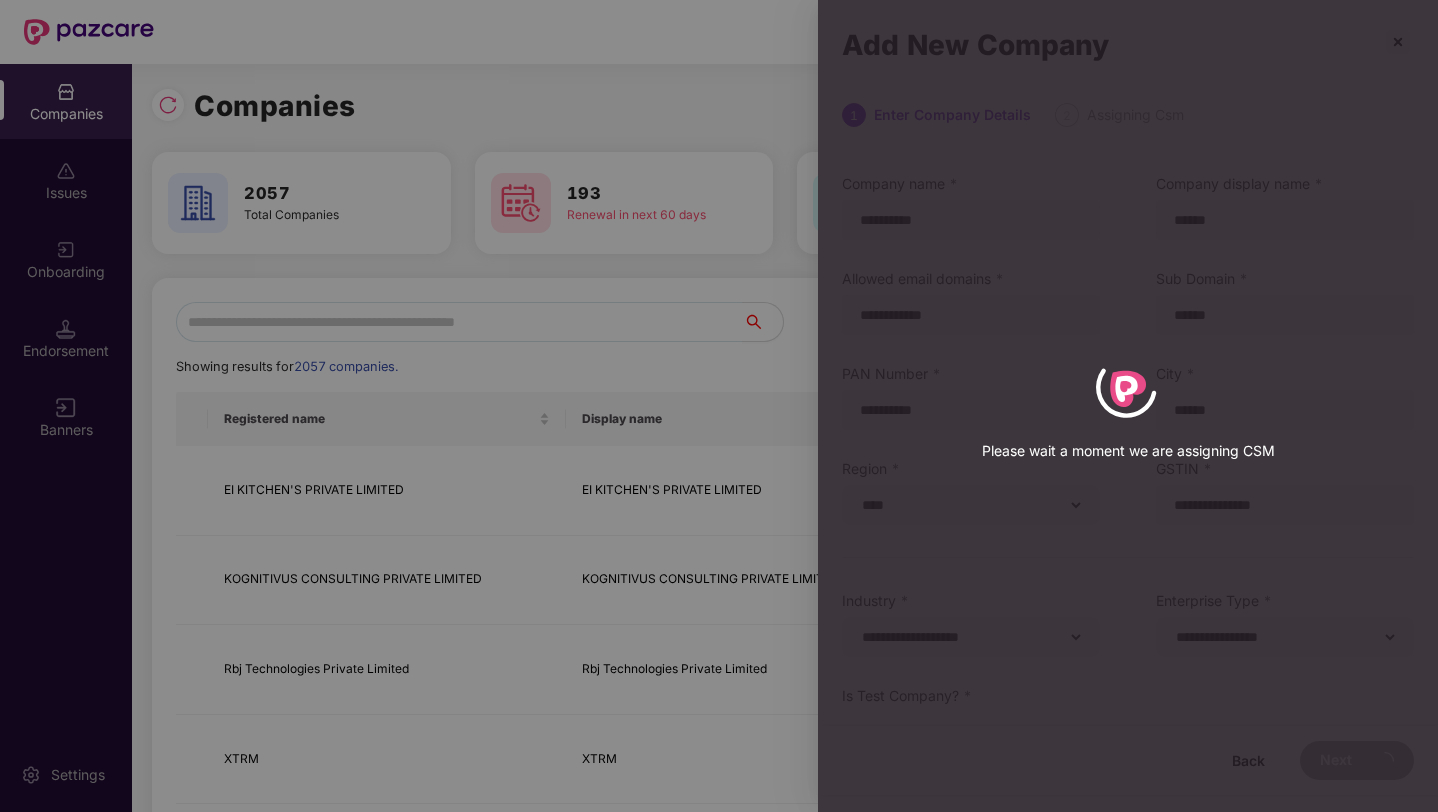 select on "**********" 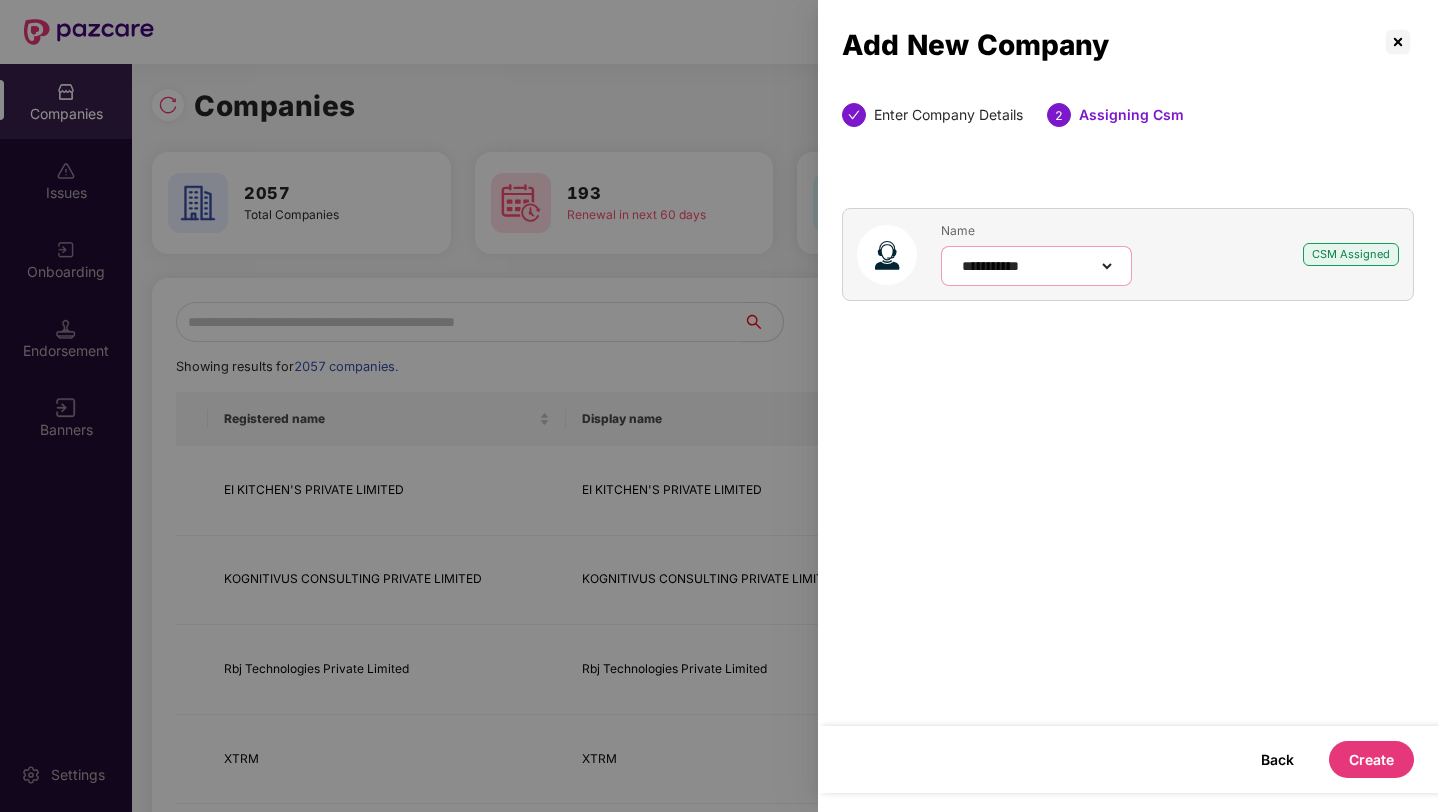 click on "**********" at bounding box center (1036, 266) 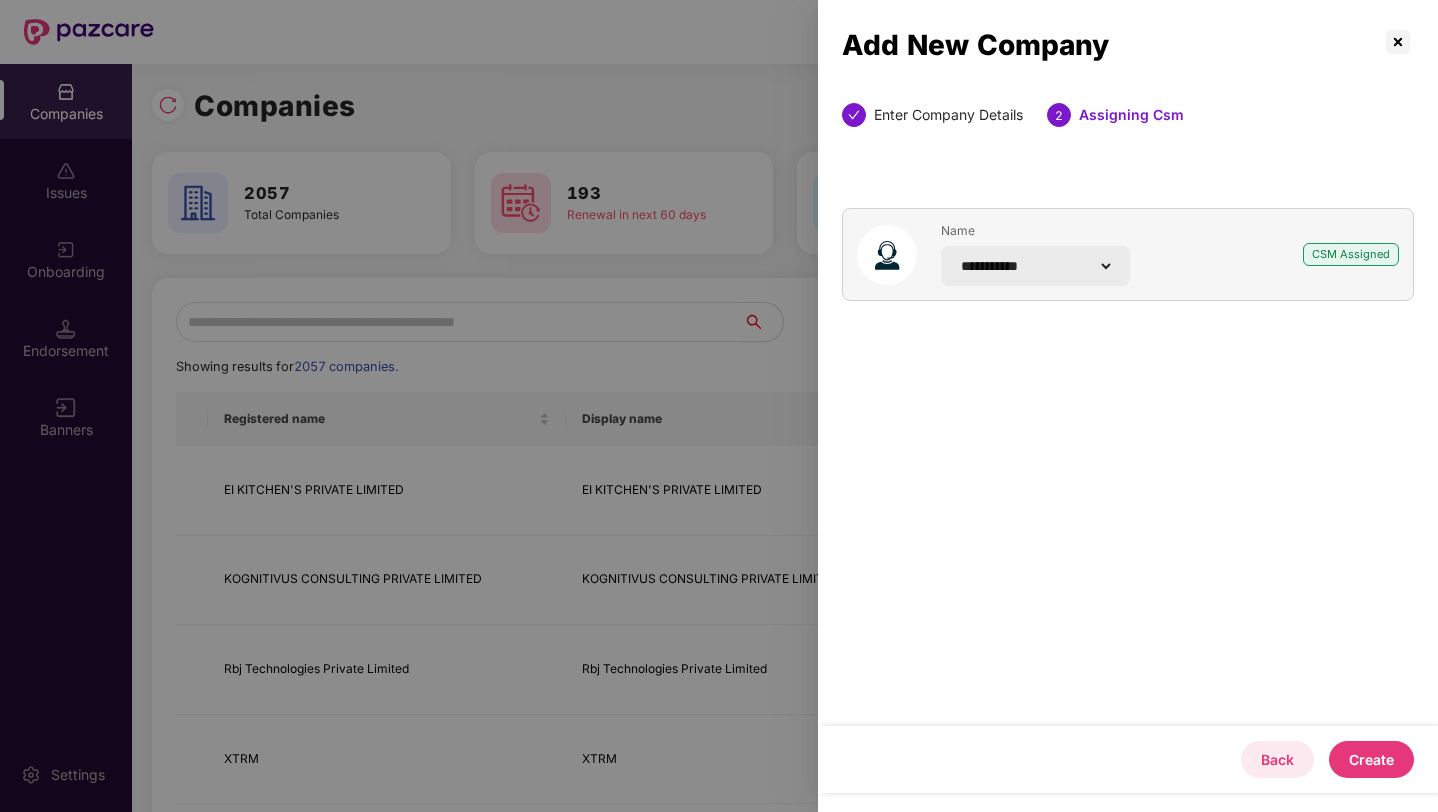 click on "Back" at bounding box center [1277, 759] 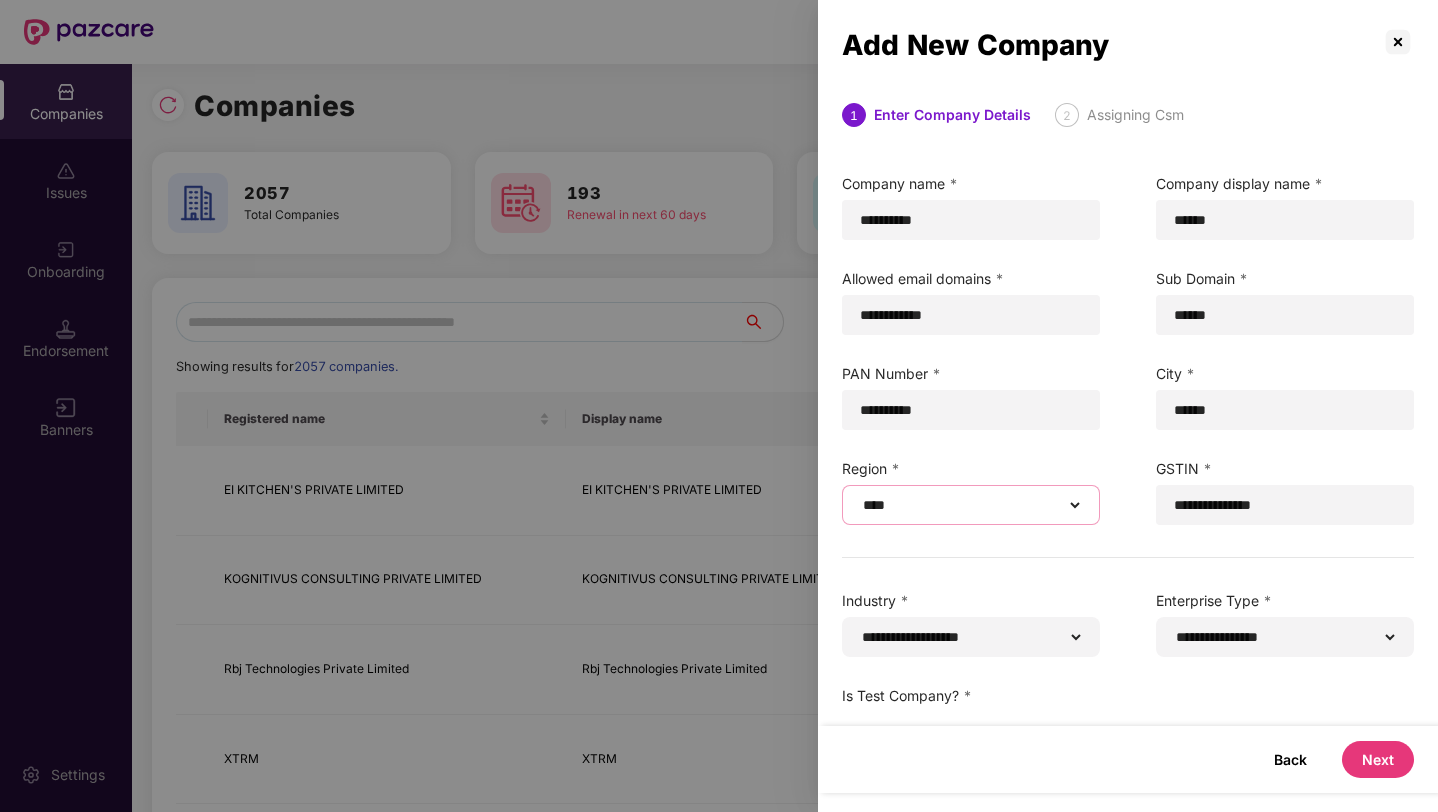 click on "****** **** **** ***** *****" at bounding box center [971, 505] 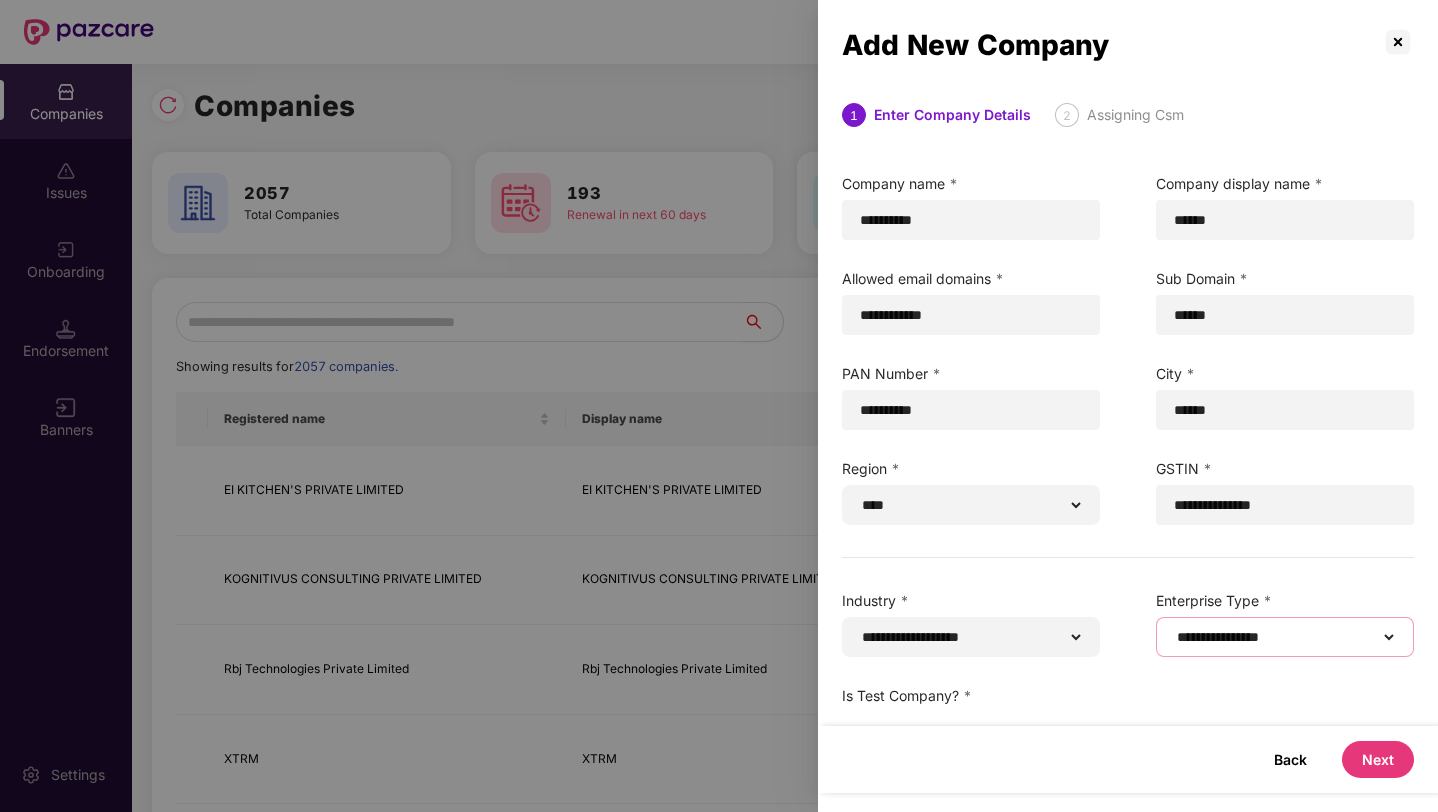 click on "**********" at bounding box center (1285, 637) 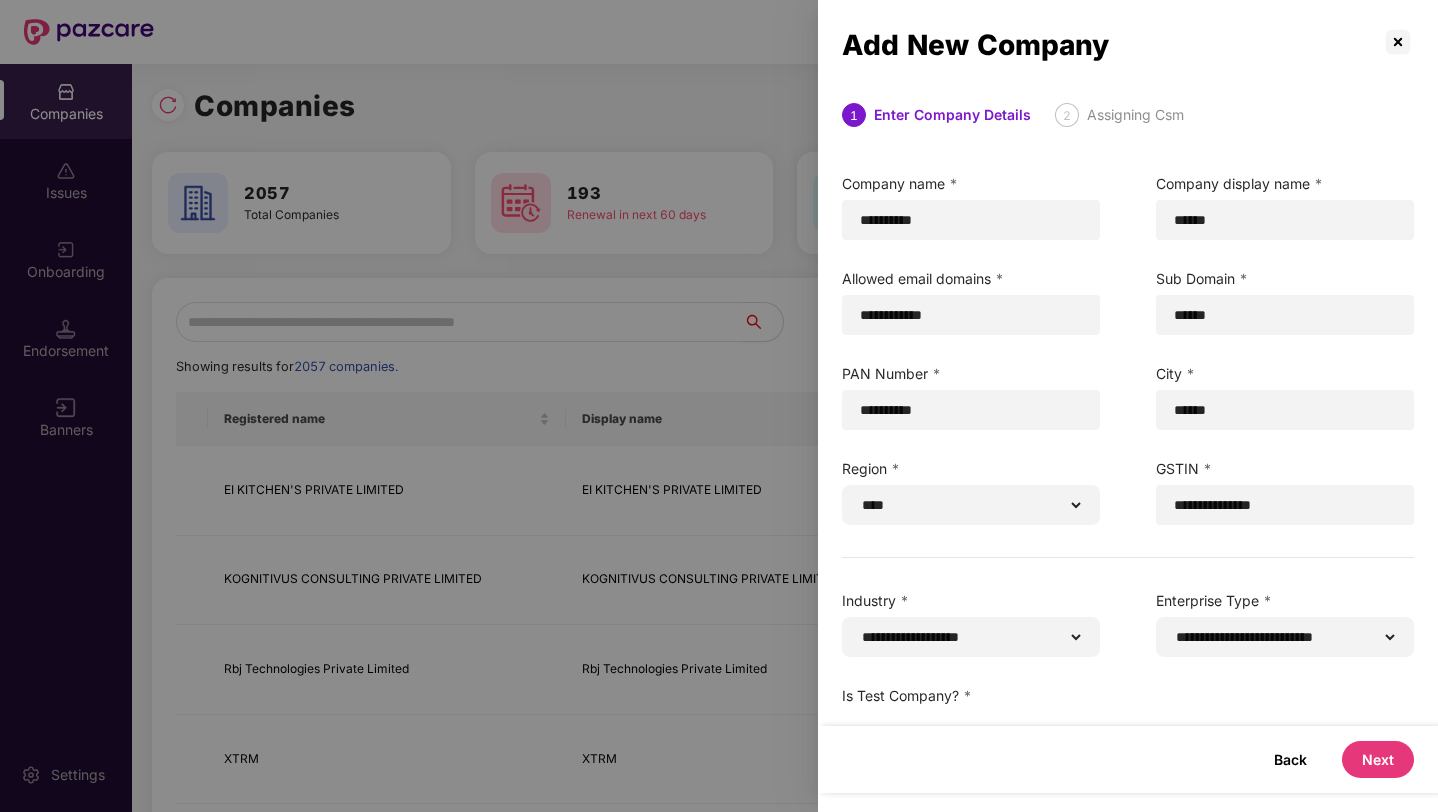 click on "Next" at bounding box center [1378, 759] 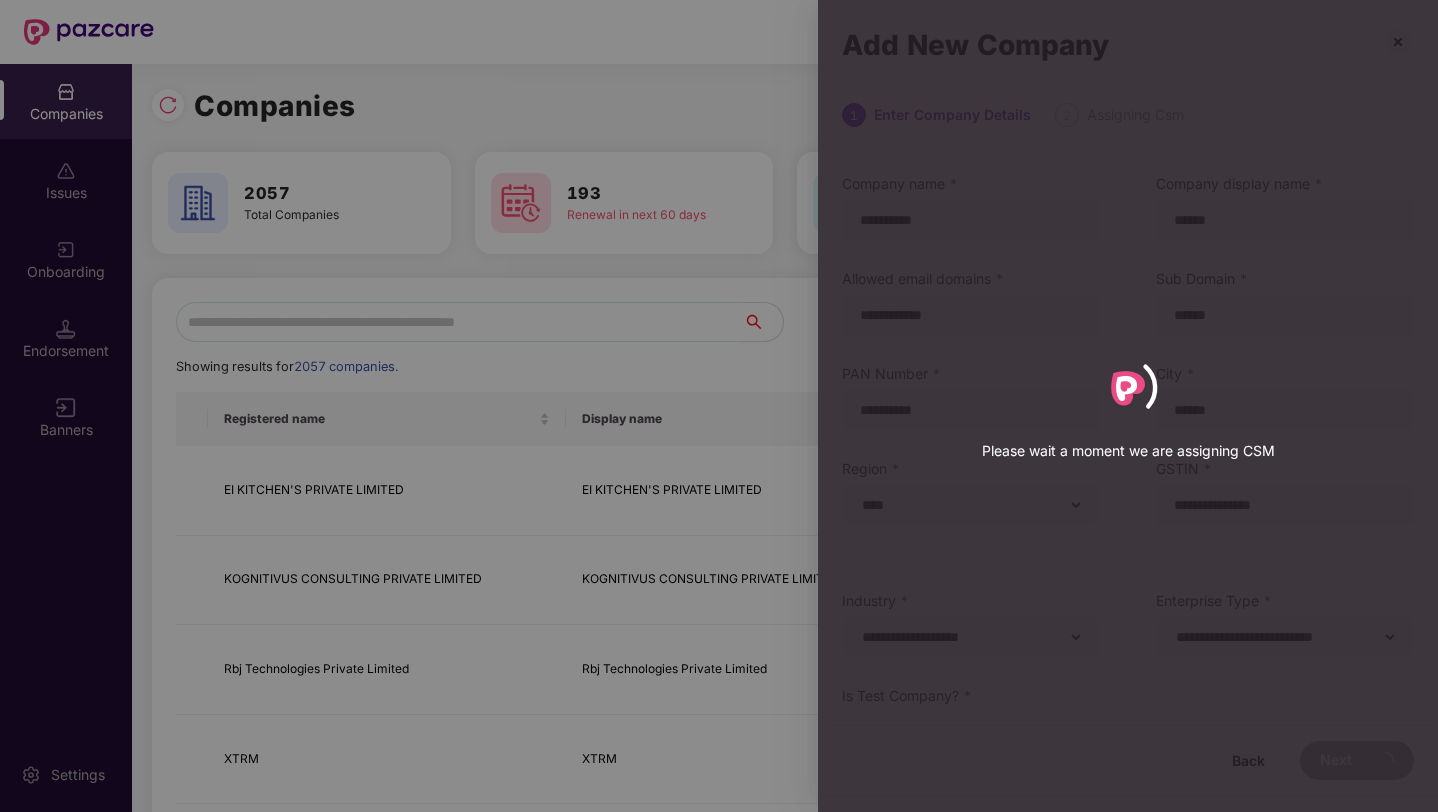 select on "**********" 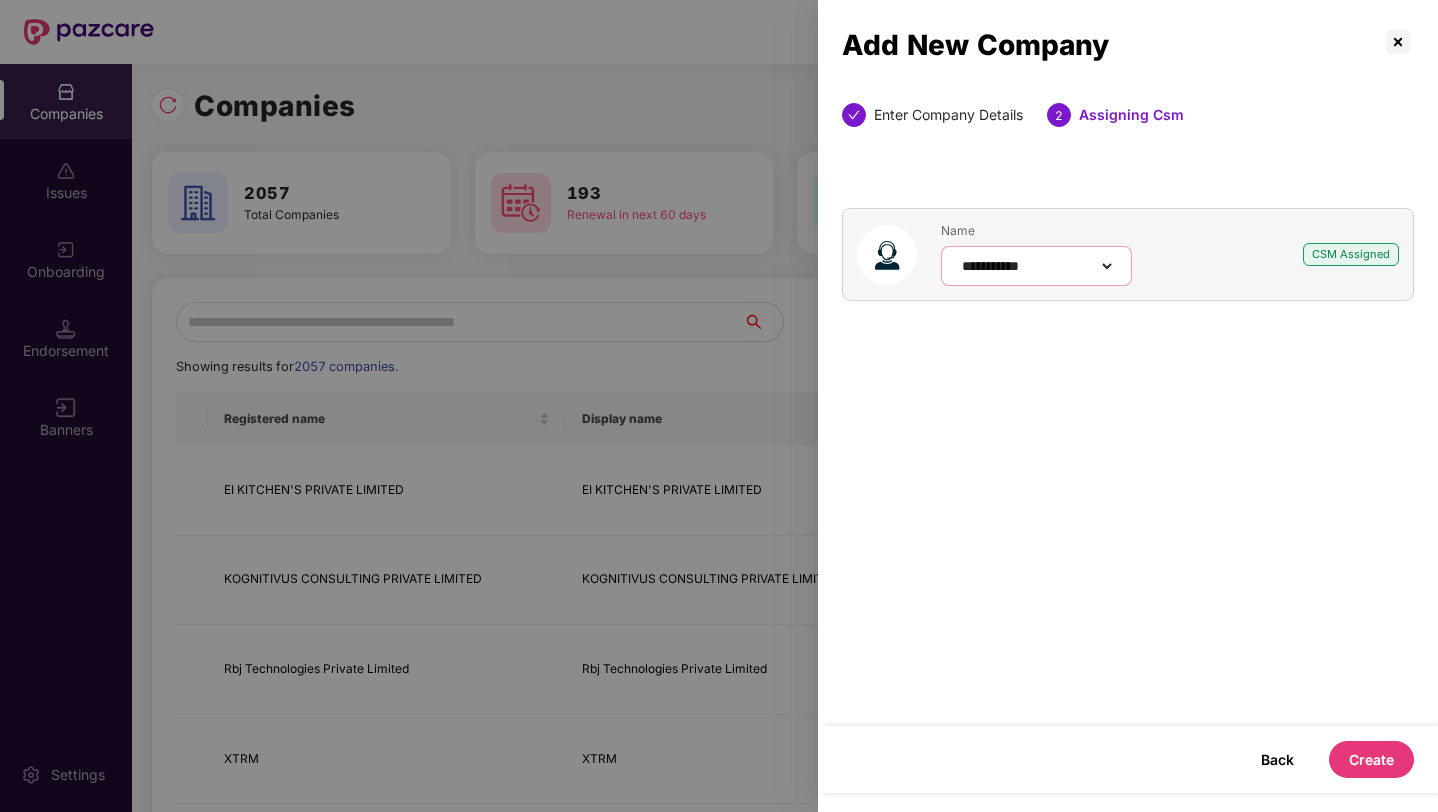 click on "**********" at bounding box center (1036, 266) 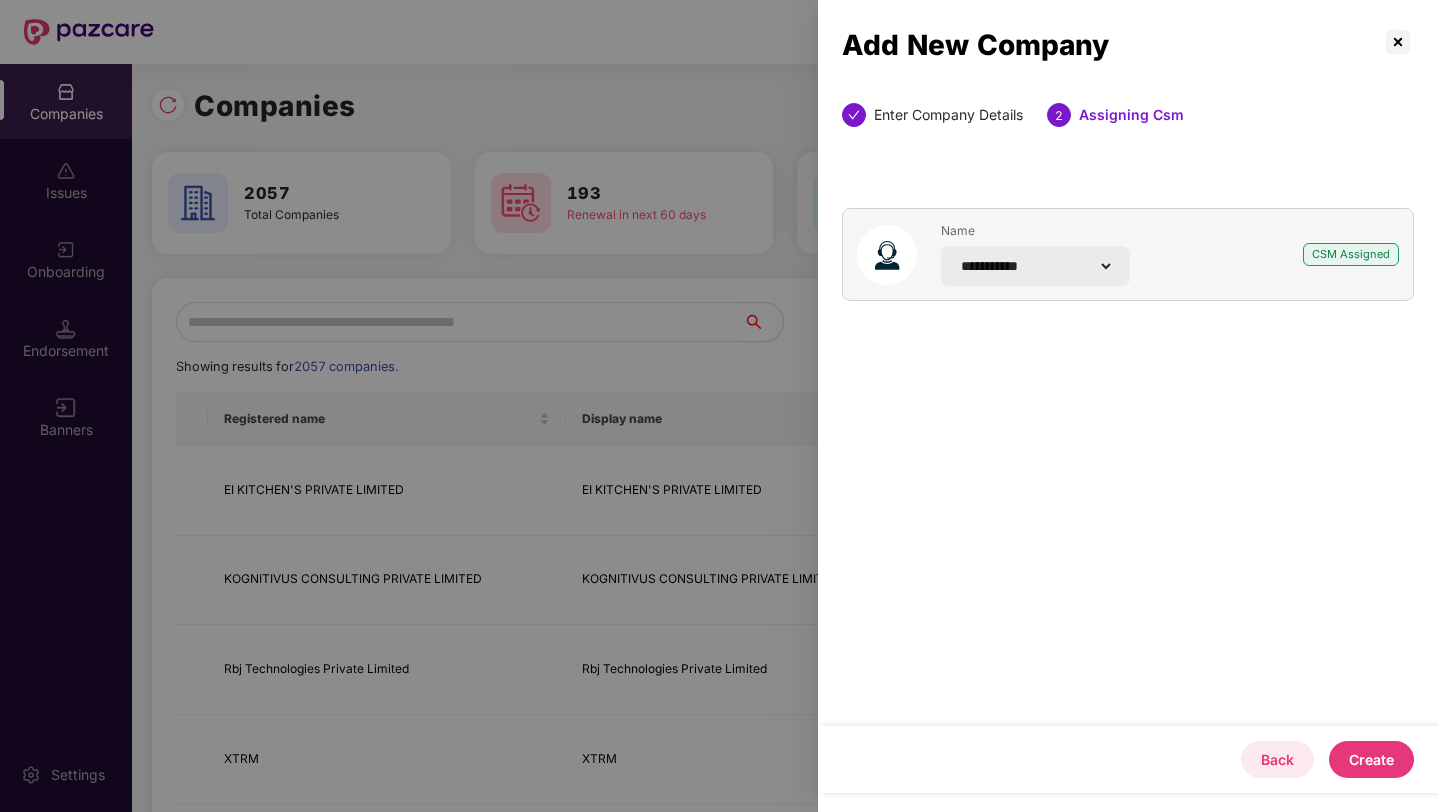 click on "Back" at bounding box center [1277, 759] 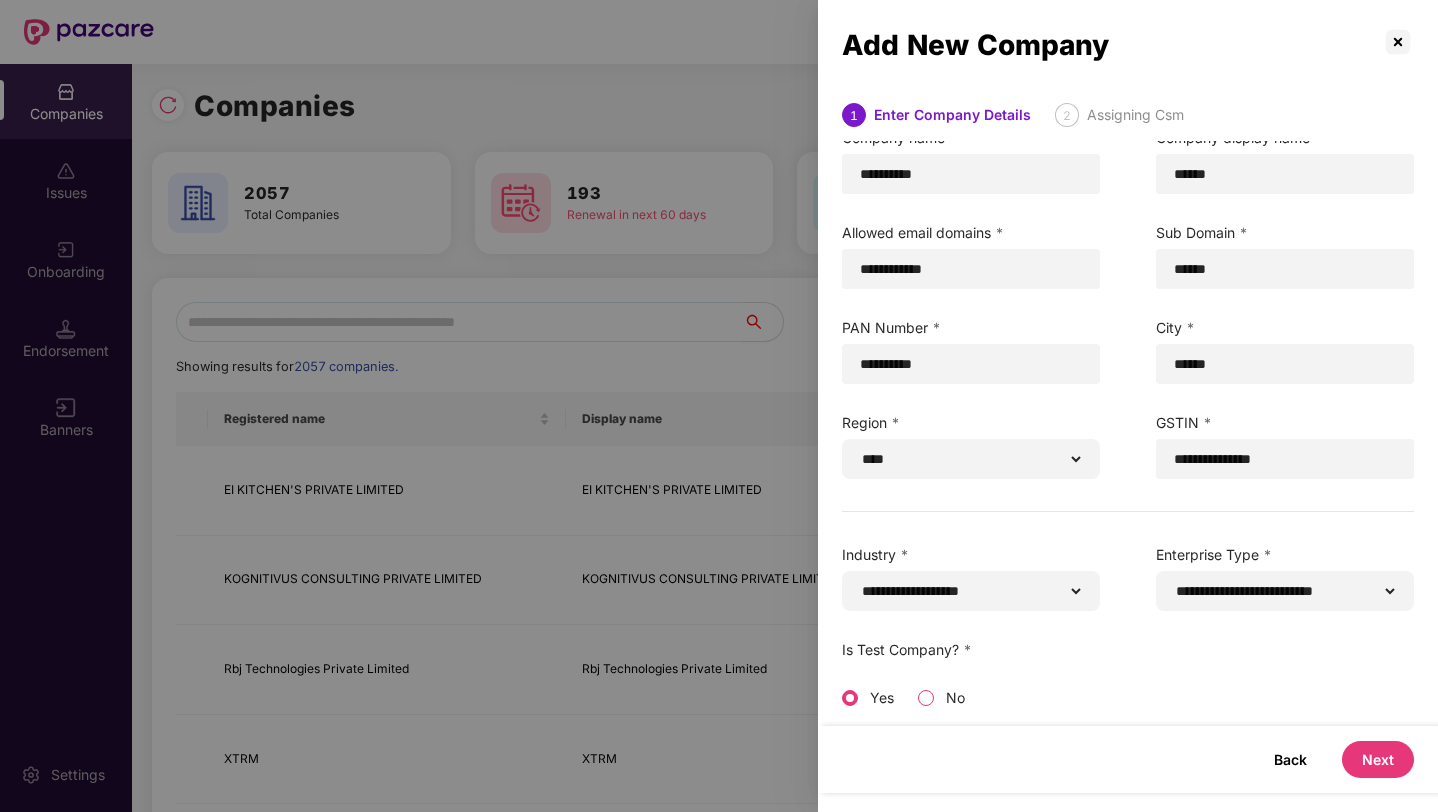 scroll, scrollTop: 0, scrollLeft: 0, axis: both 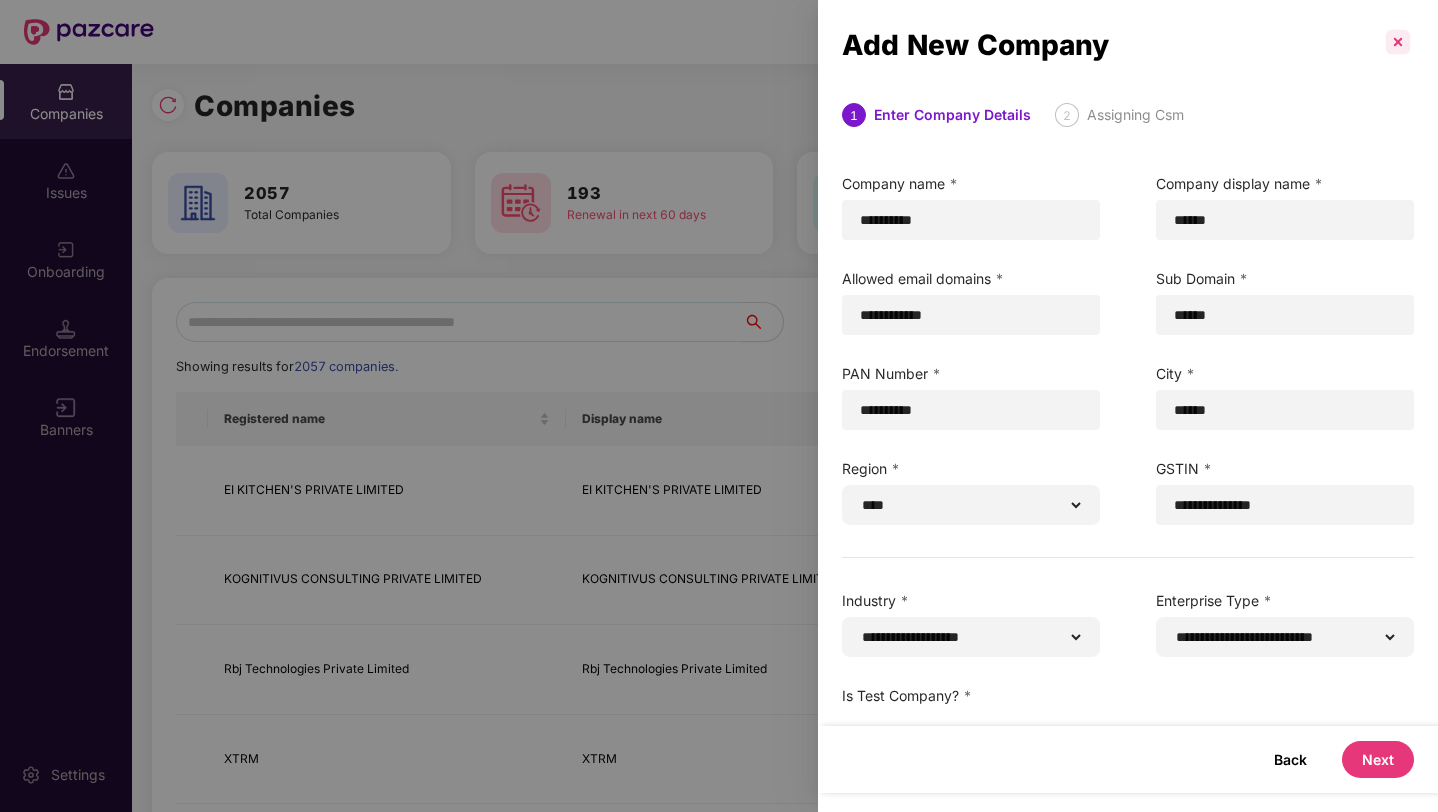 click at bounding box center [1398, 42] 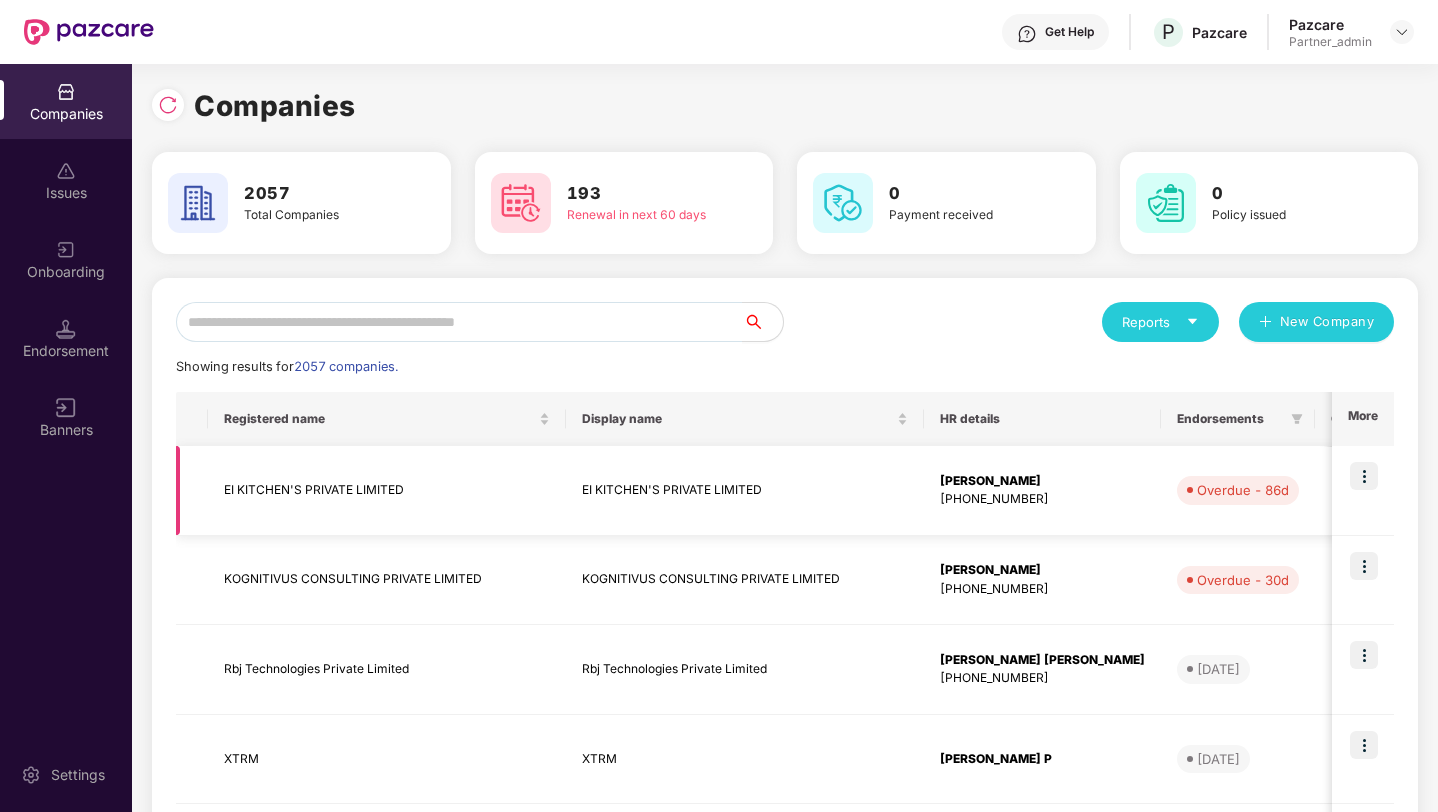 click on "EI KITCHEN'S PRIVATE LIMITED" at bounding box center [387, 491] 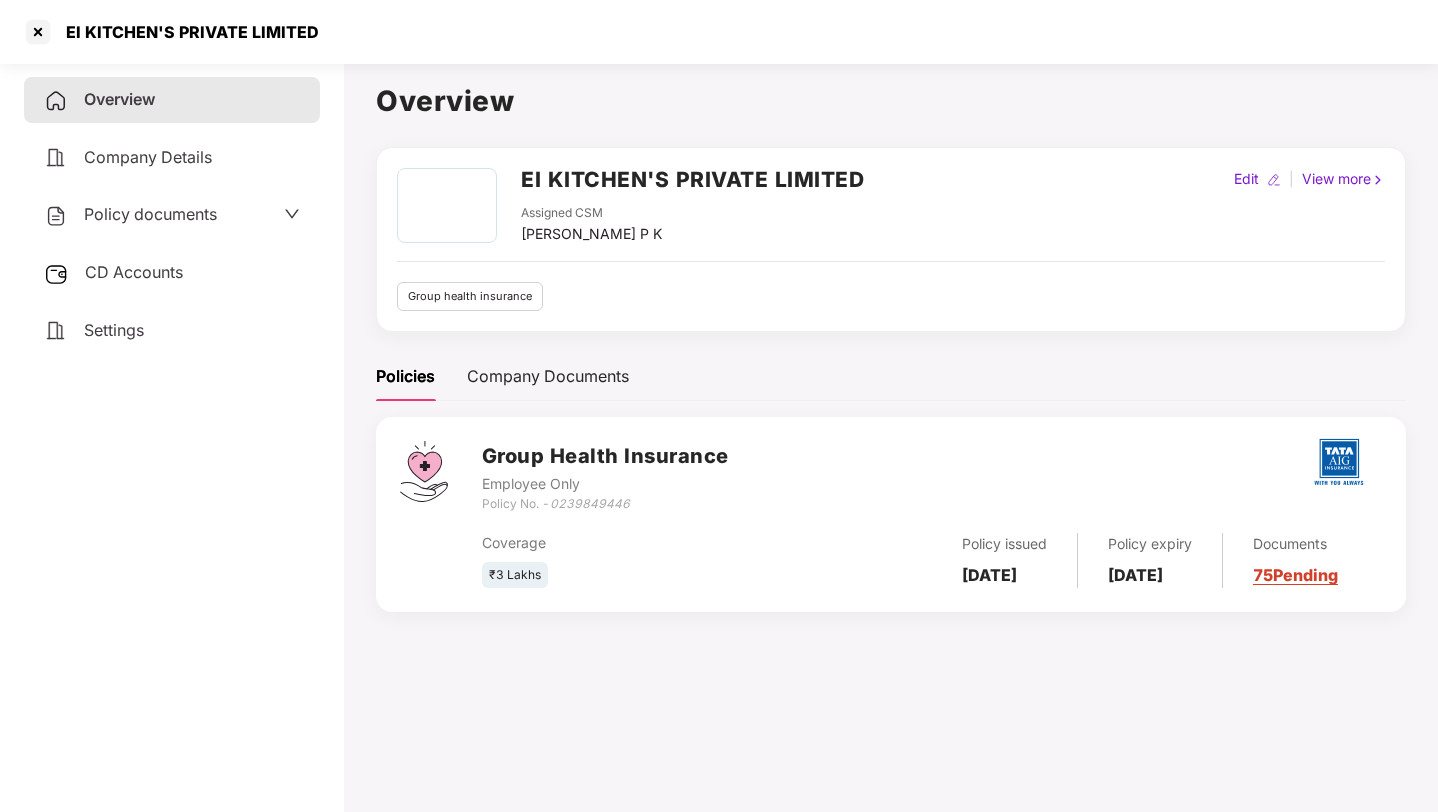 click on "Edit" at bounding box center (1246, 179) 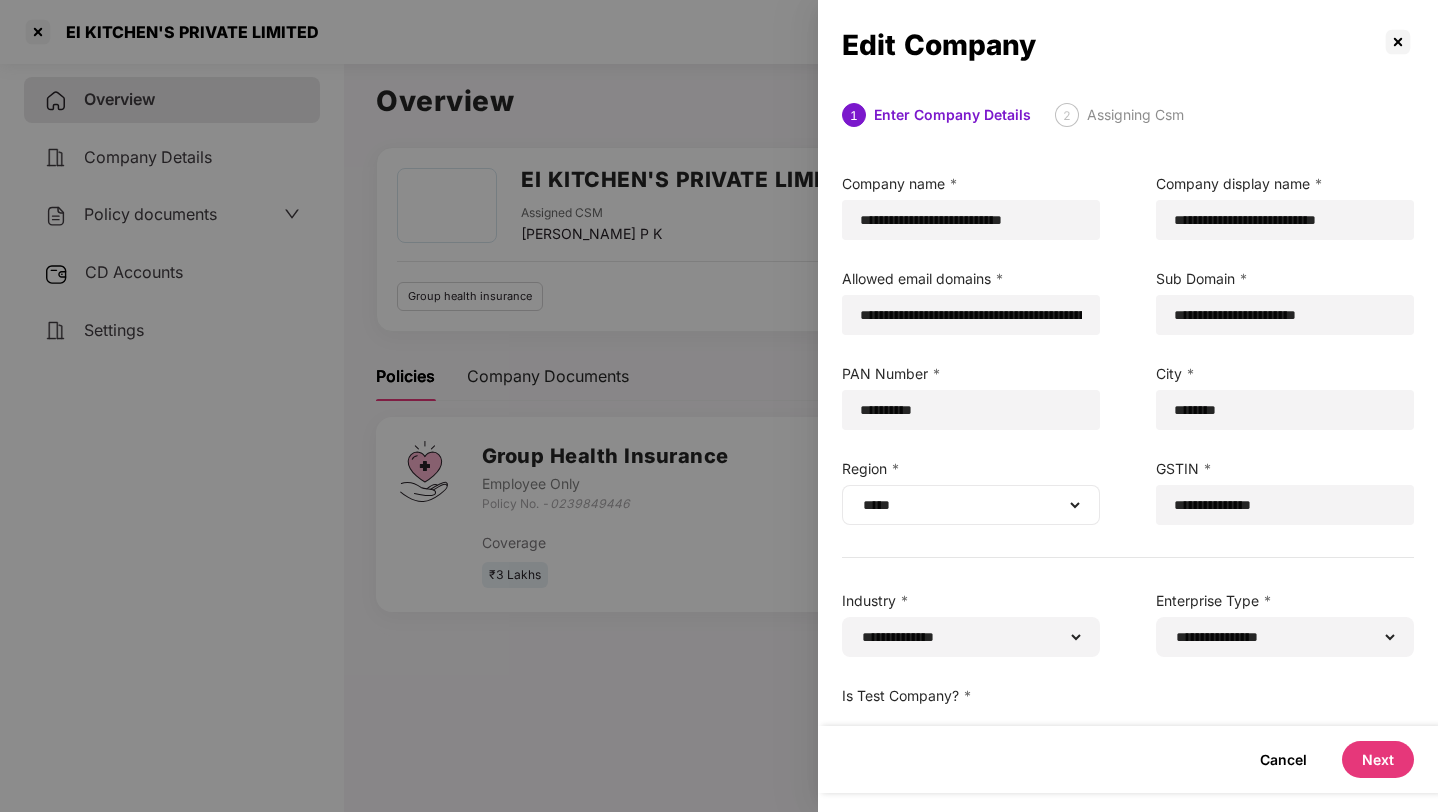 scroll, scrollTop: 46, scrollLeft: 0, axis: vertical 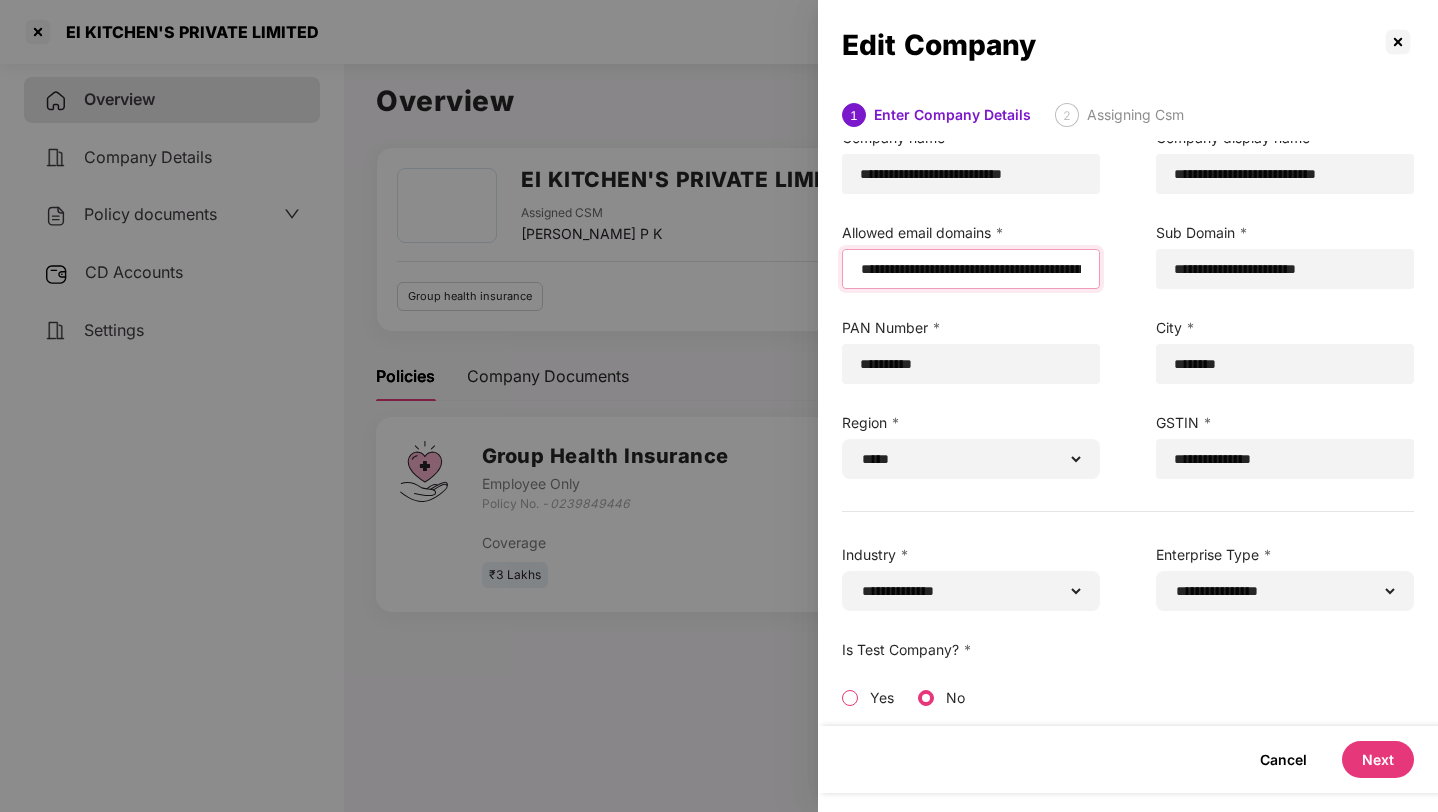 click on "**********" at bounding box center (971, 269) 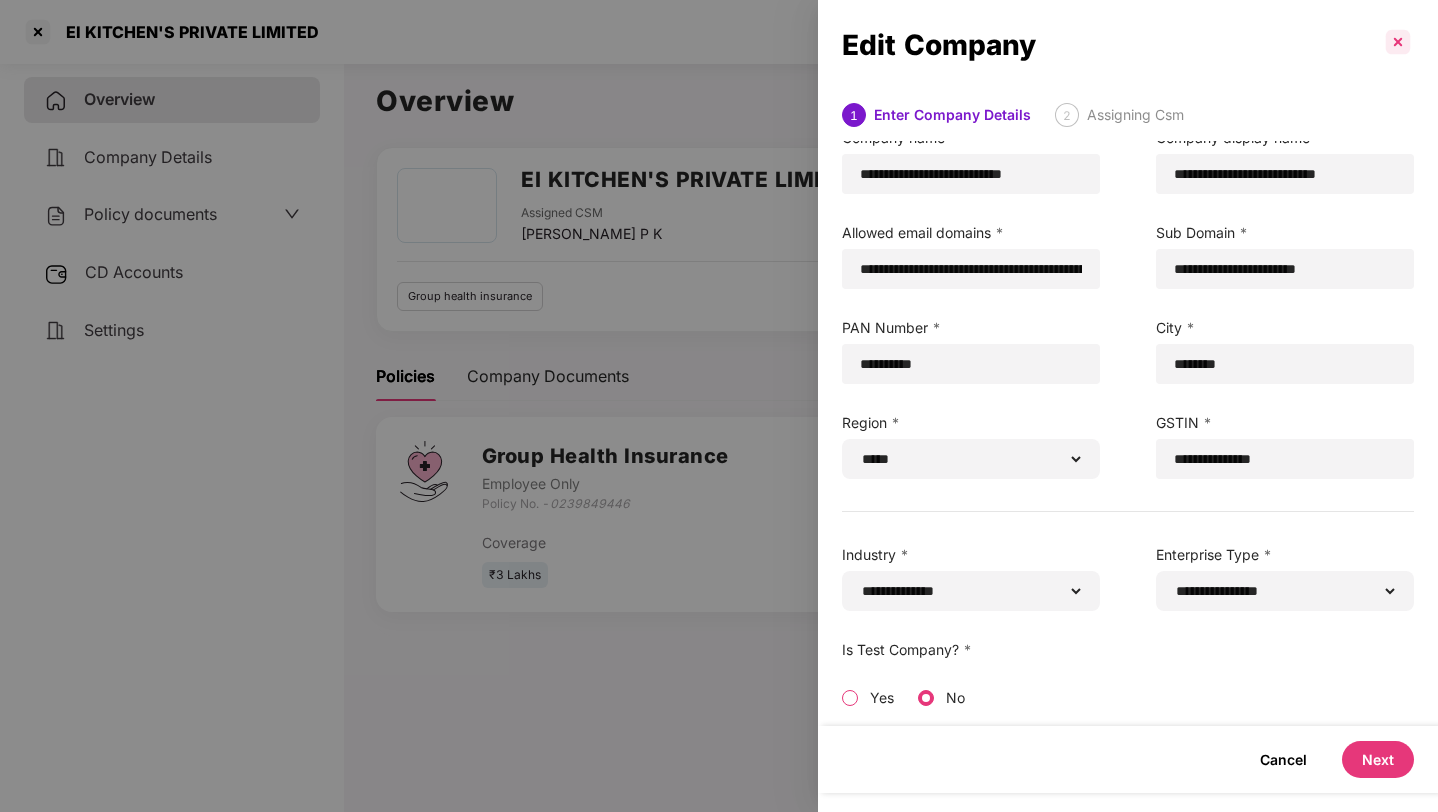 click at bounding box center (1398, 42) 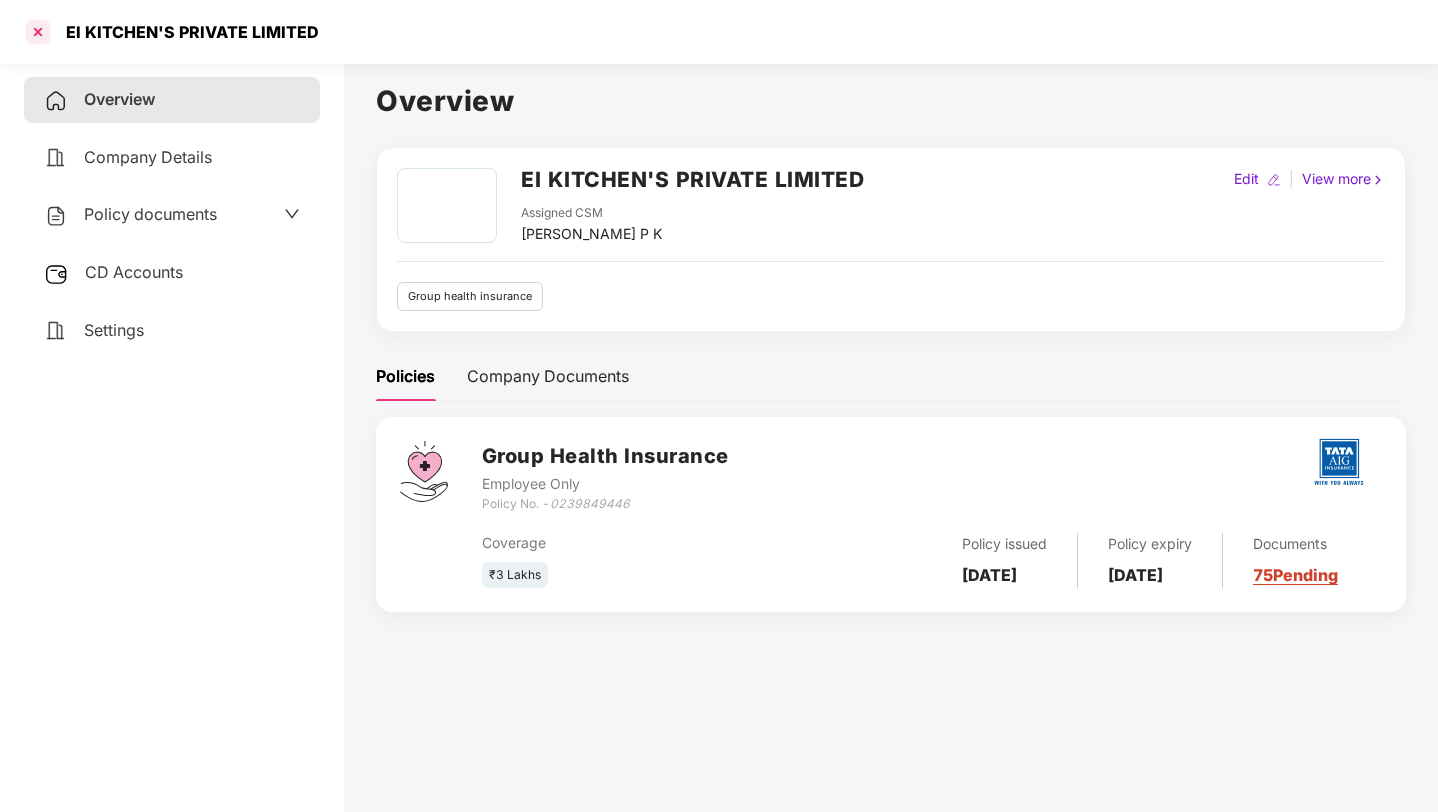 click at bounding box center (38, 32) 